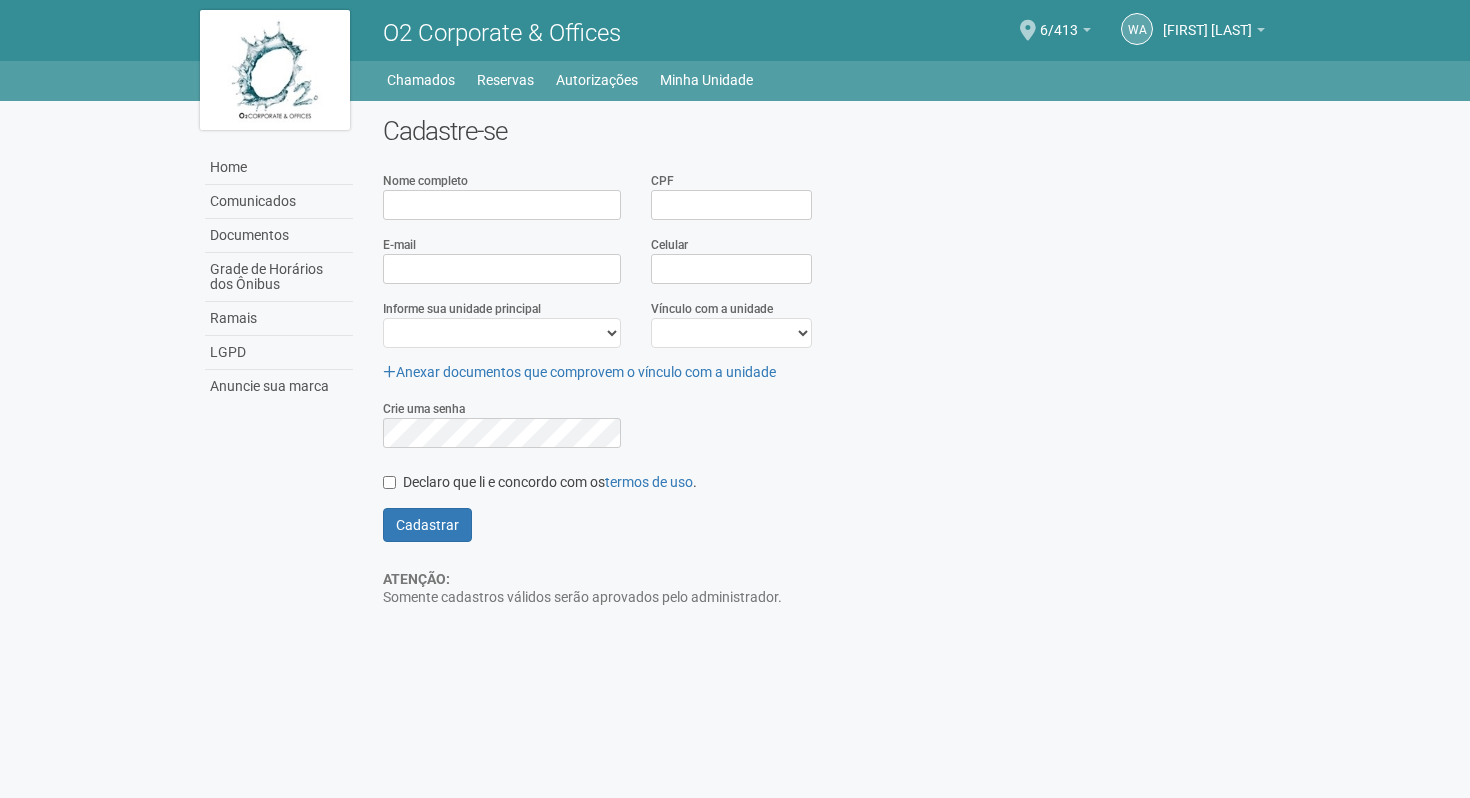 scroll, scrollTop: 0, scrollLeft: 0, axis: both 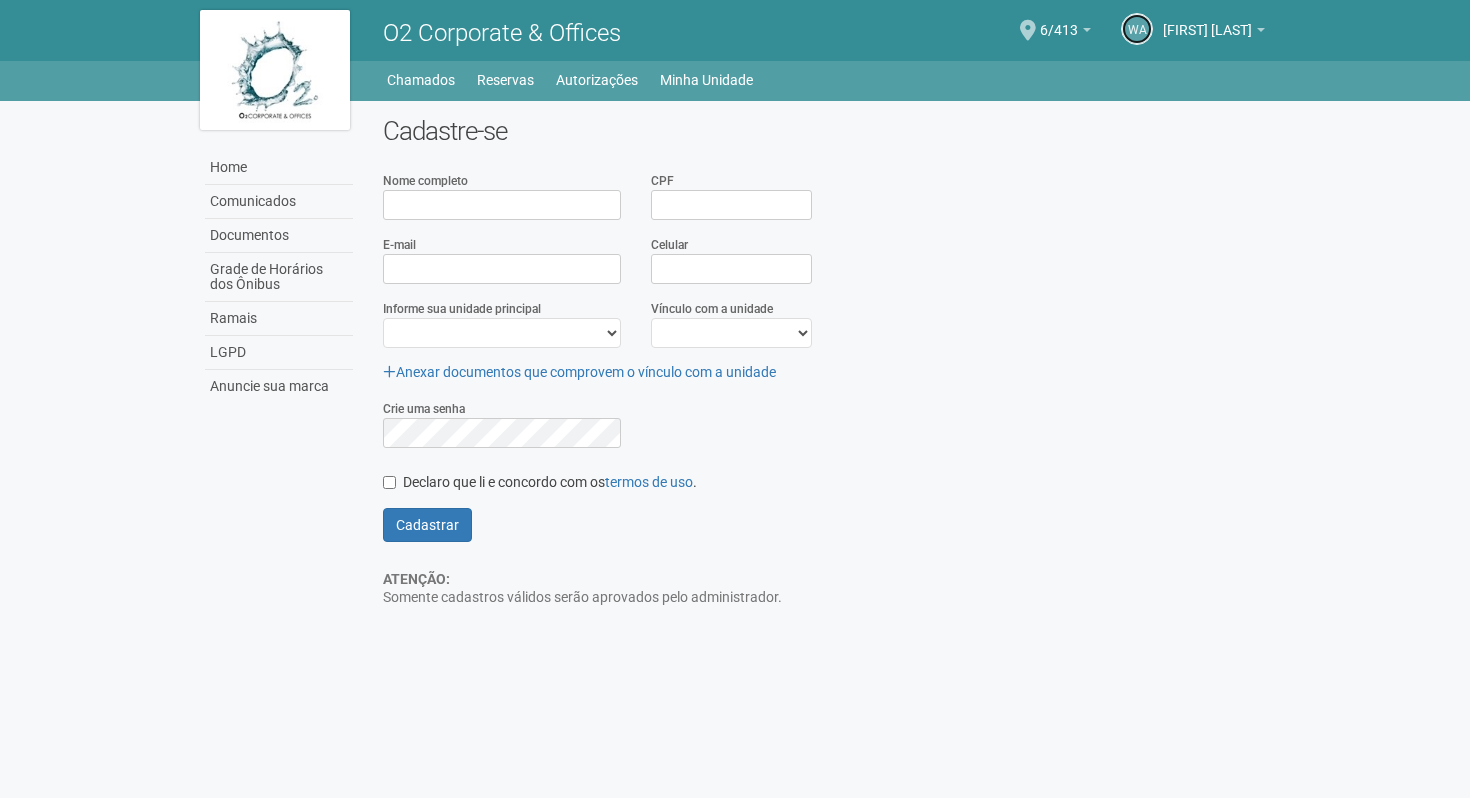click on "WA" at bounding box center [1137, 29] 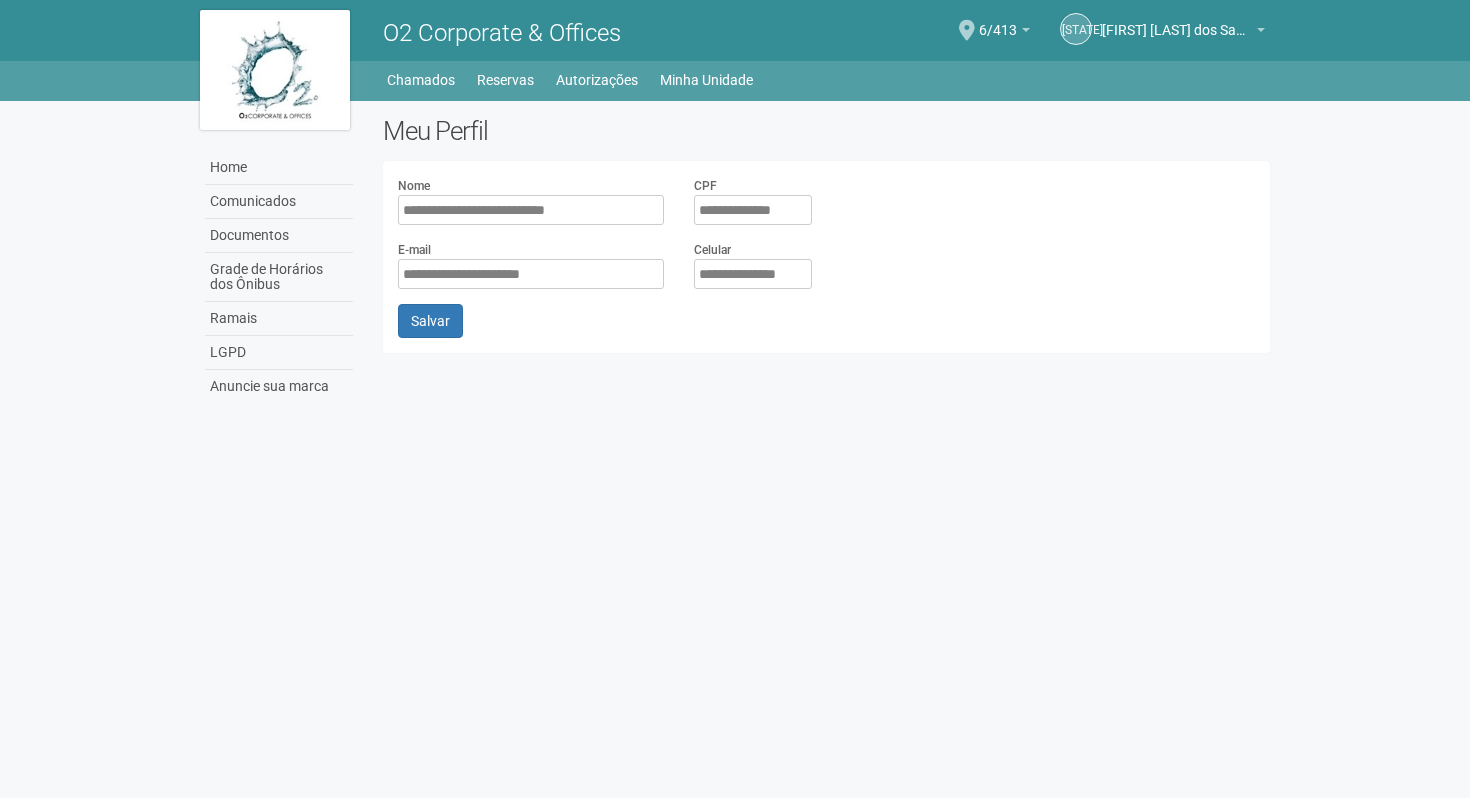 scroll, scrollTop: 0, scrollLeft: 0, axis: both 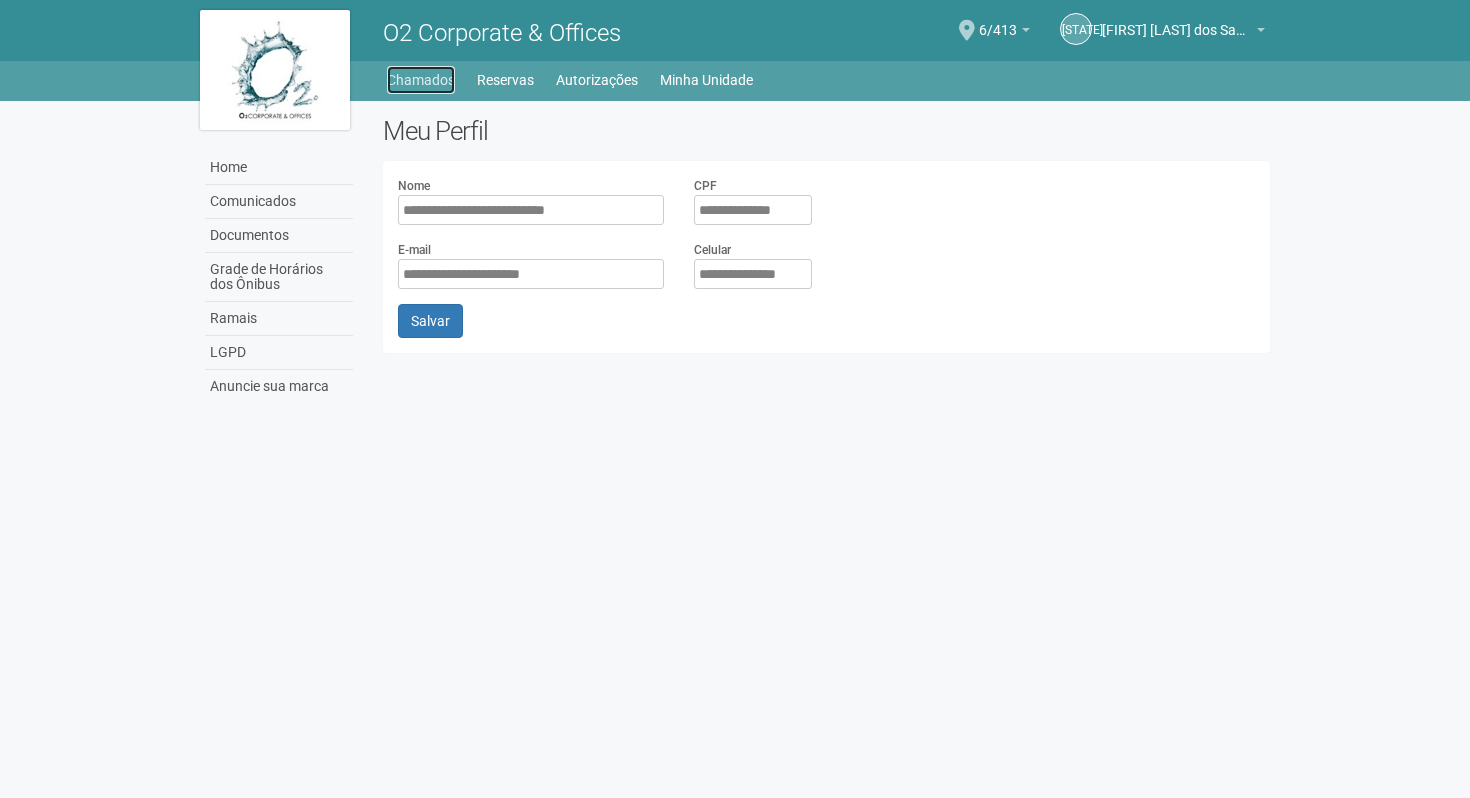 click on "Chamados" at bounding box center [421, 80] 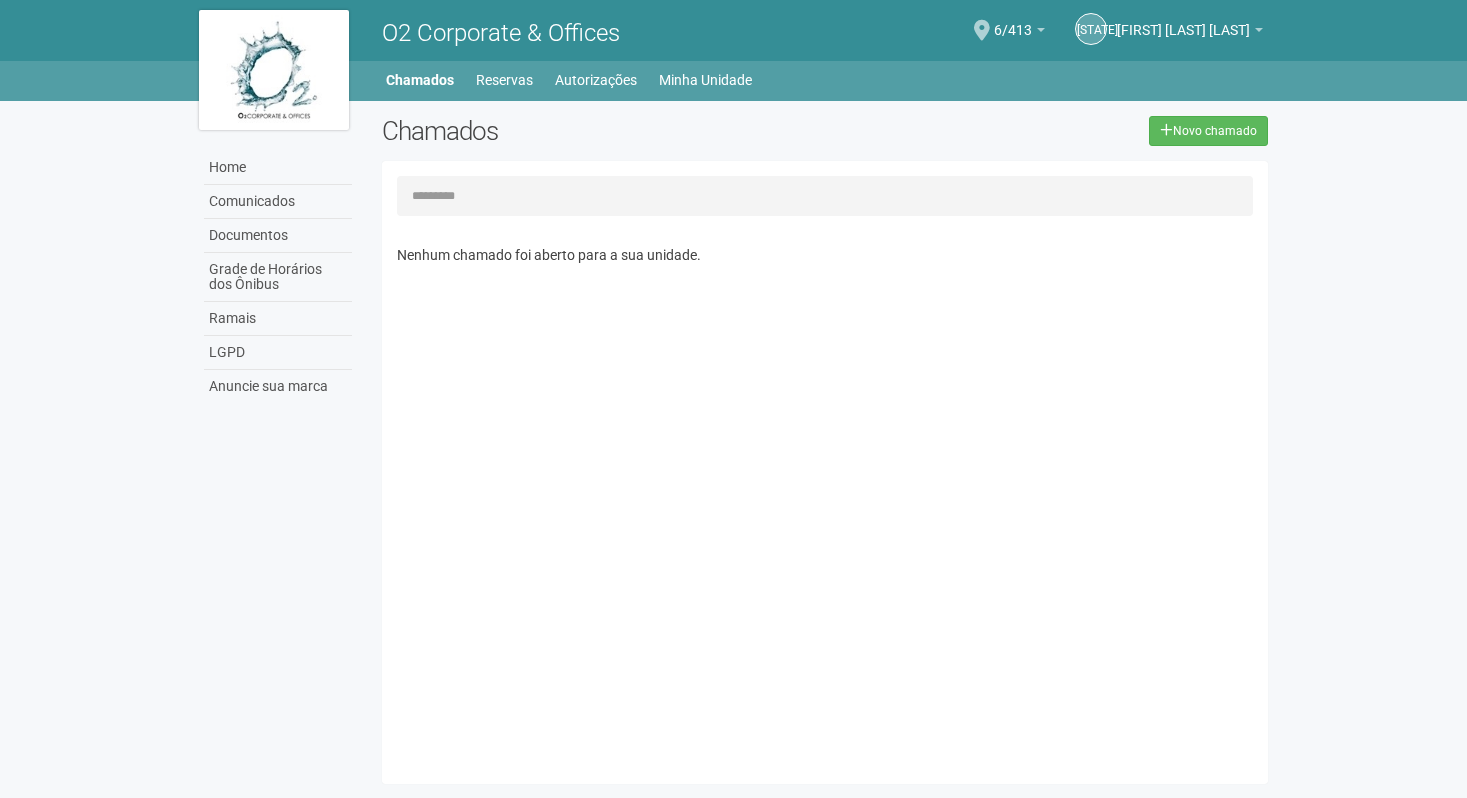 scroll, scrollTop: 0, scrollLeft: 0, axis: both 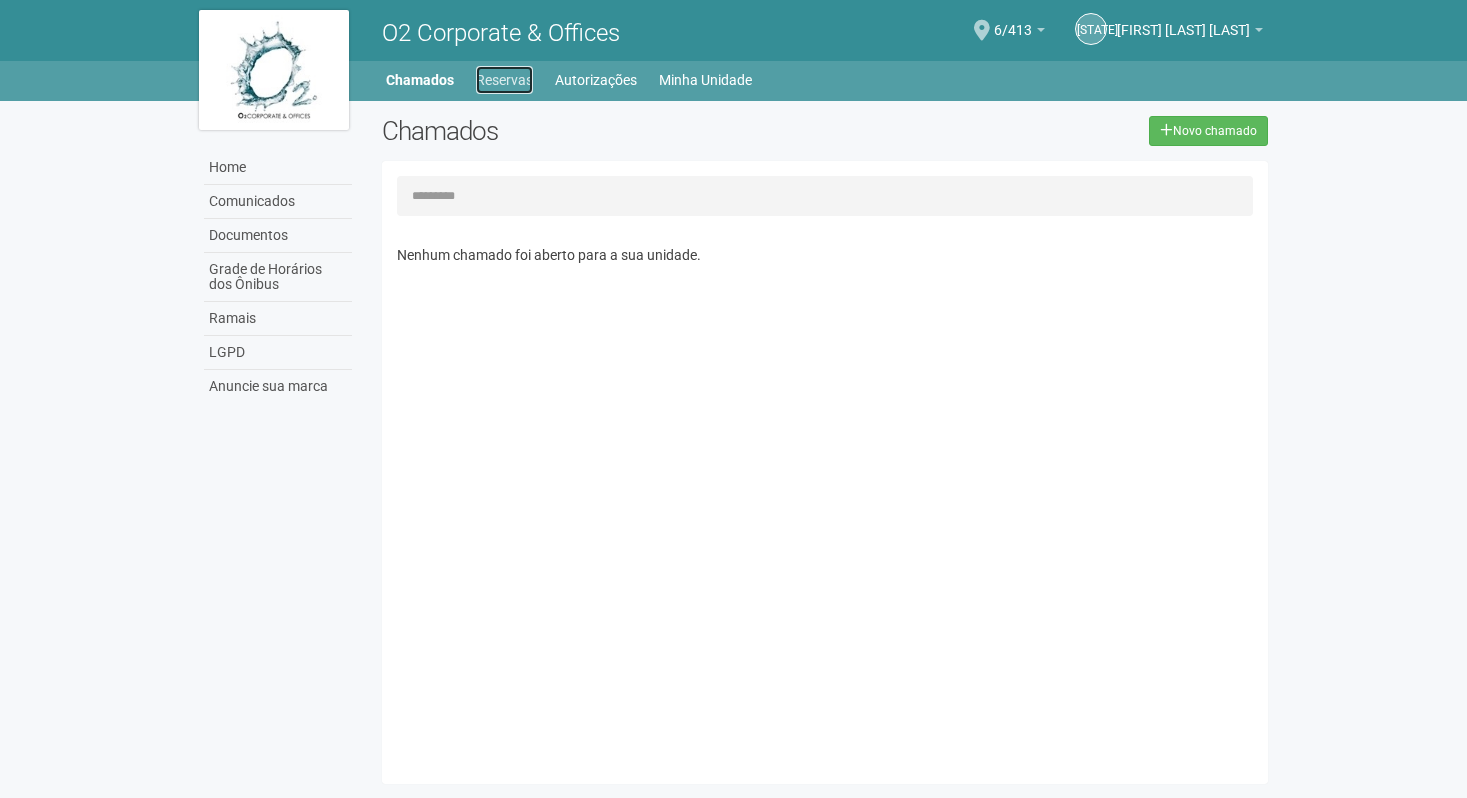 click on "Reservas" at bounding box center [504, 80] 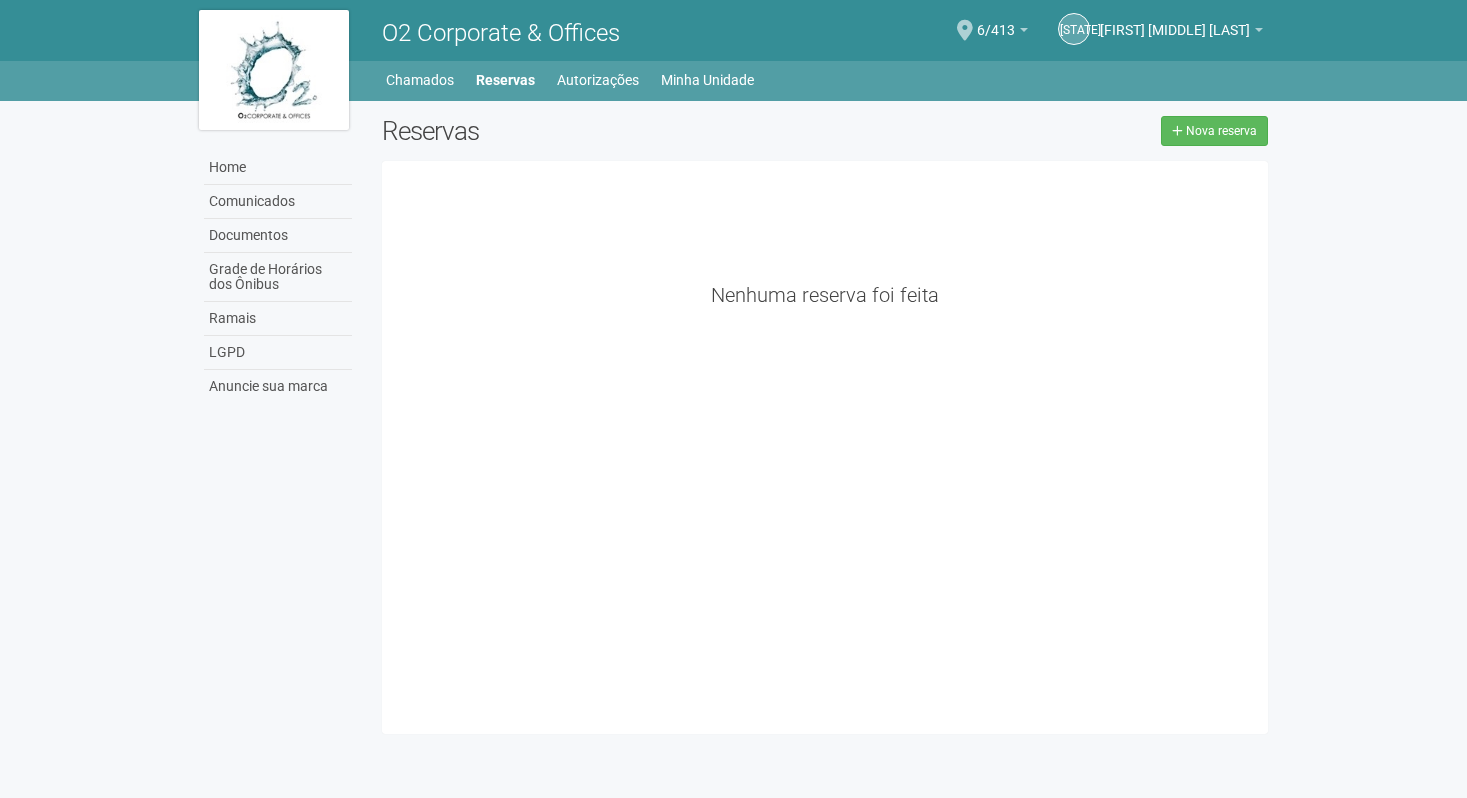 scroll, scrollTop: 0, scrollLeft: 0, axis: both 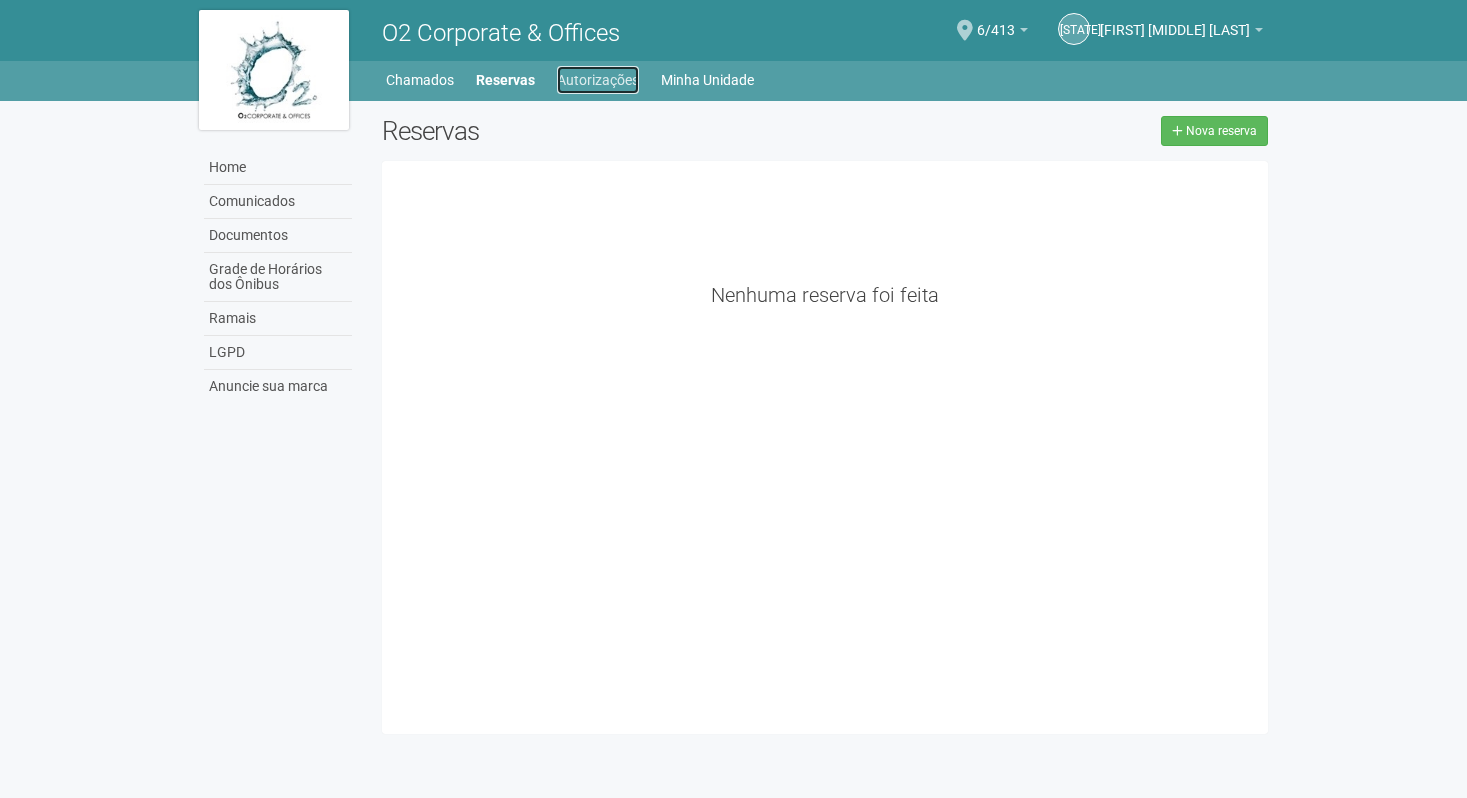 click on "Autorizações" at bounding box center [598, 80] 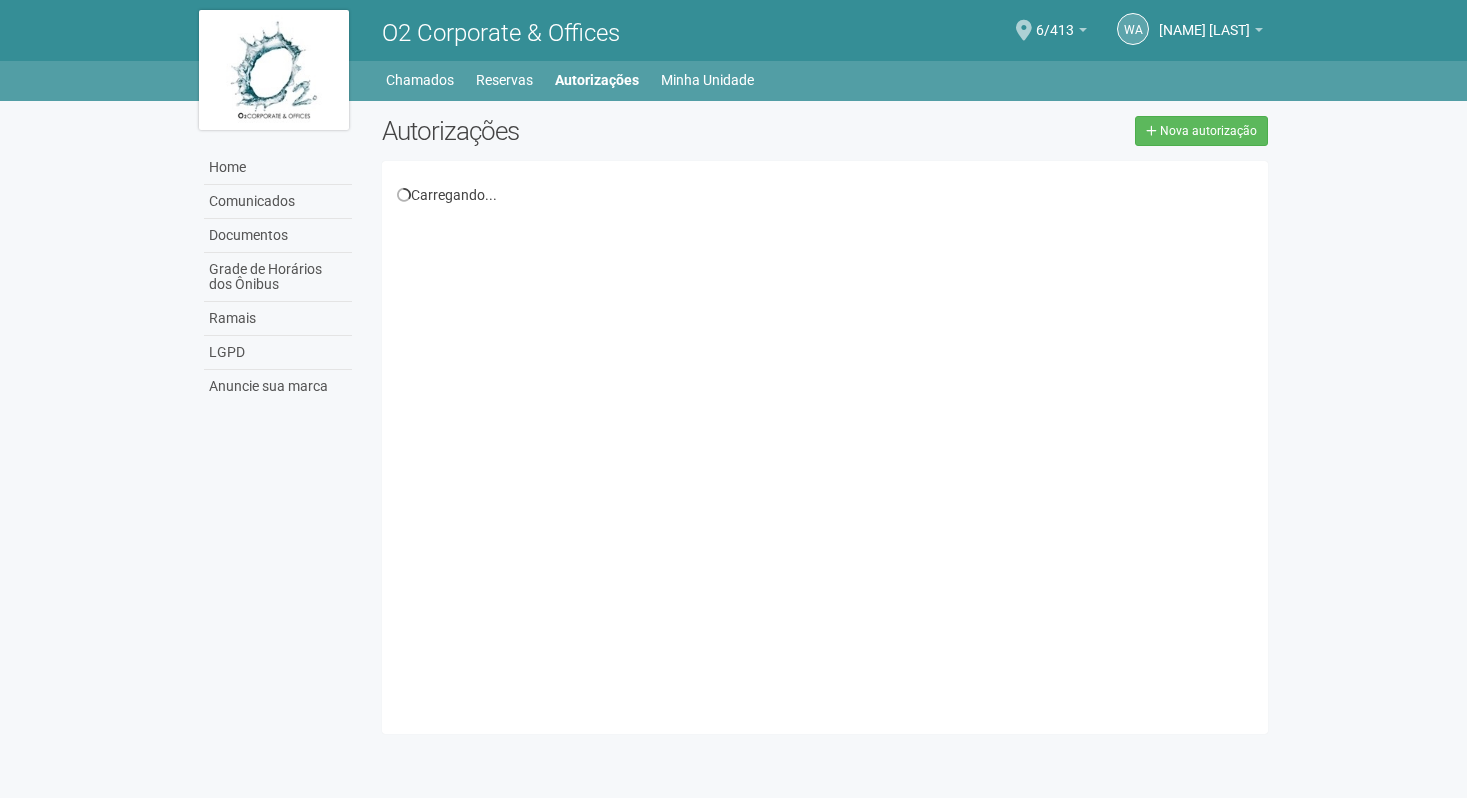 scroll, scrollTop: 0, scrollLeft: 0, axis: both 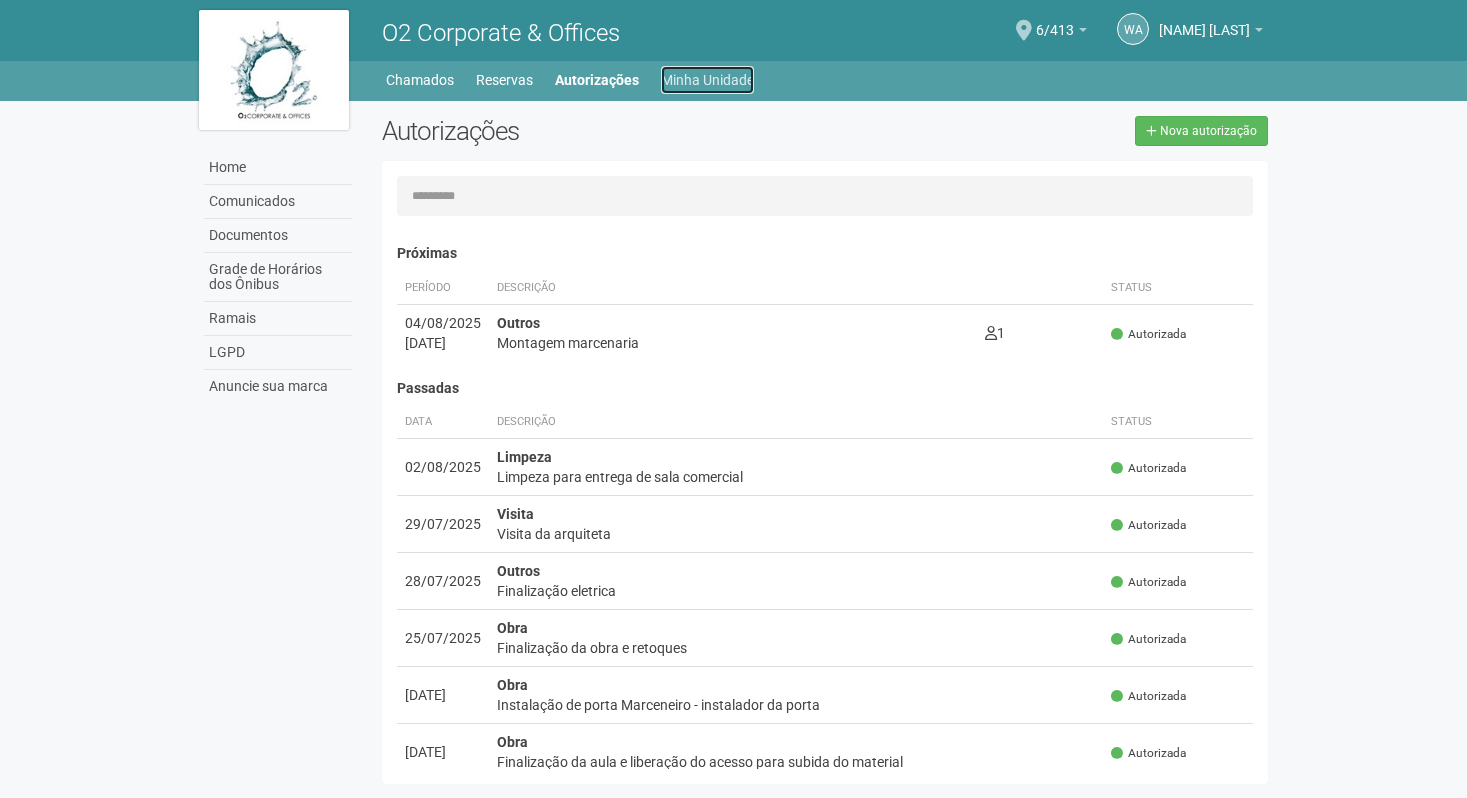 click on "Minha Unidade" at bounding box center (707, 80) 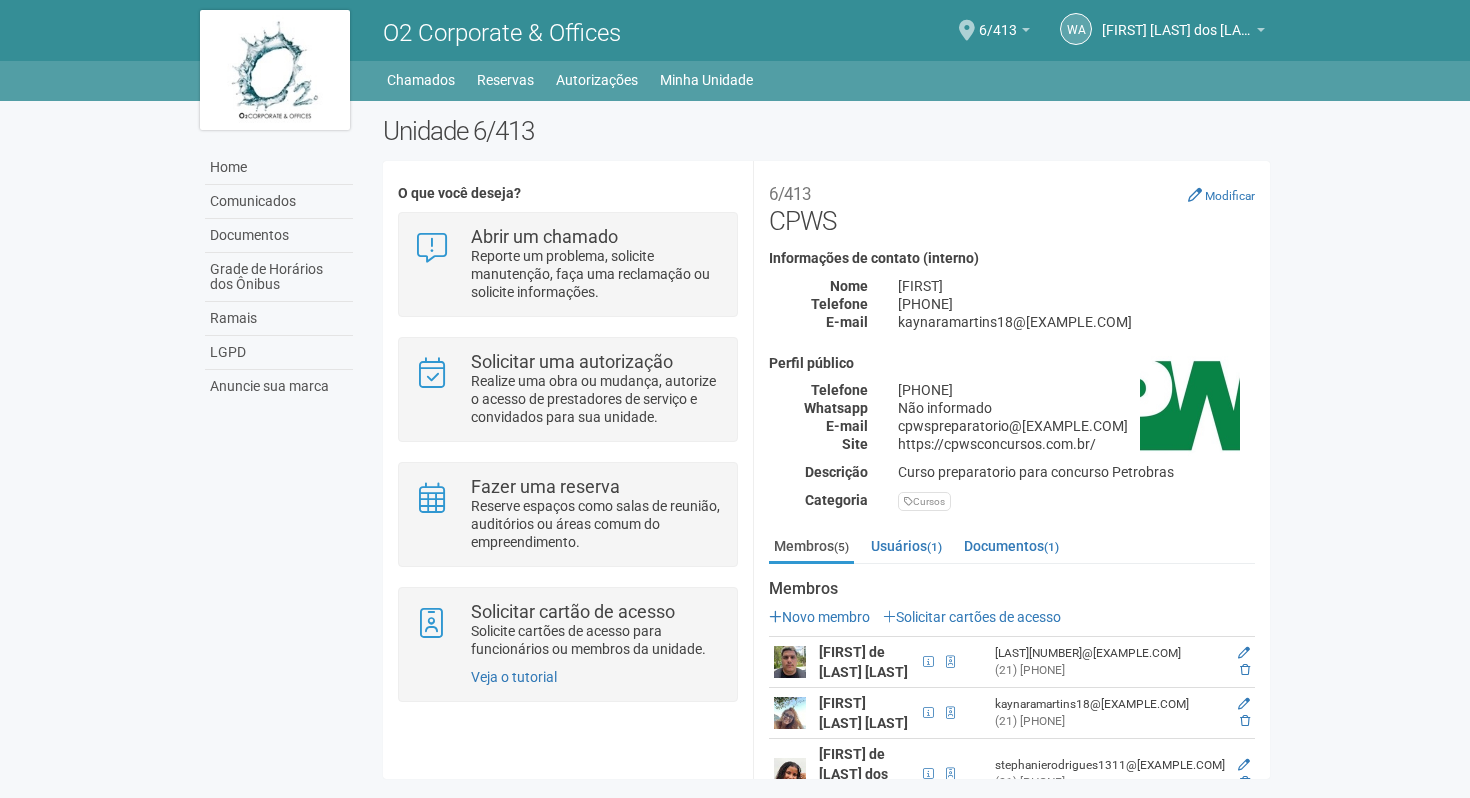 scroll, scrollTop: 0, scrollLeft: 0, axis: both 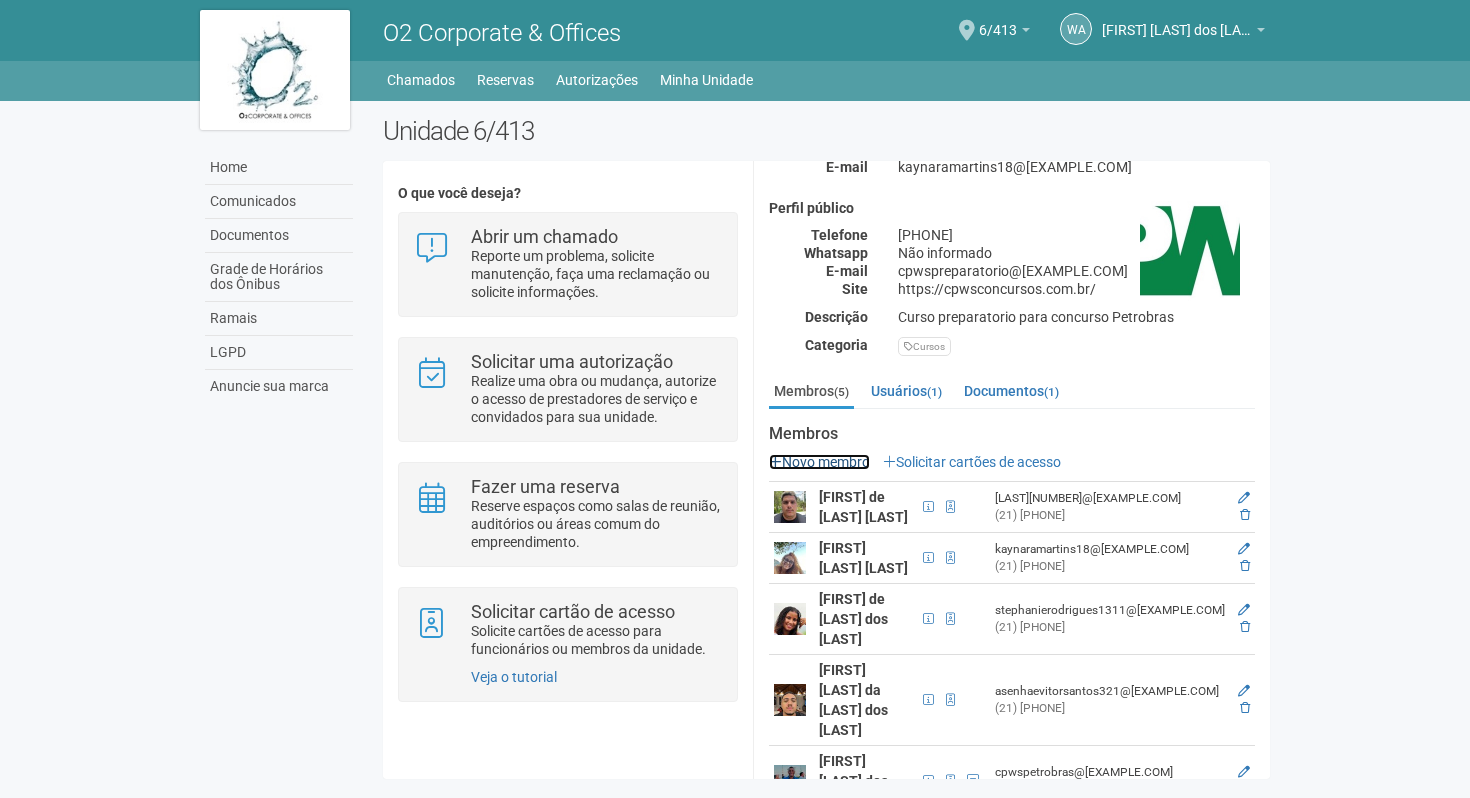click on "Novo membro" at bounding box center (819, 462) 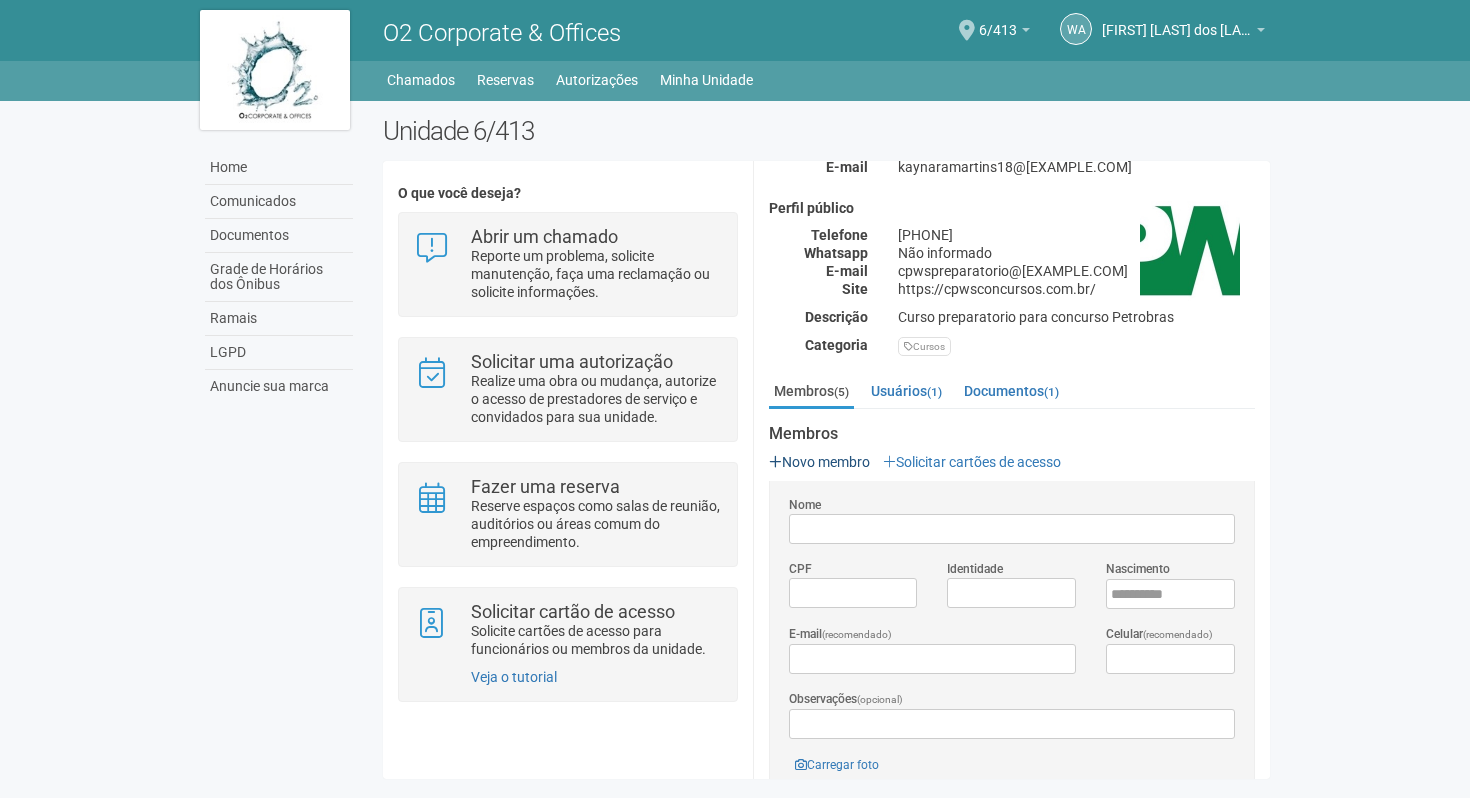 scroll, scrollTop: 0, scrollLeft: 0, axis: both 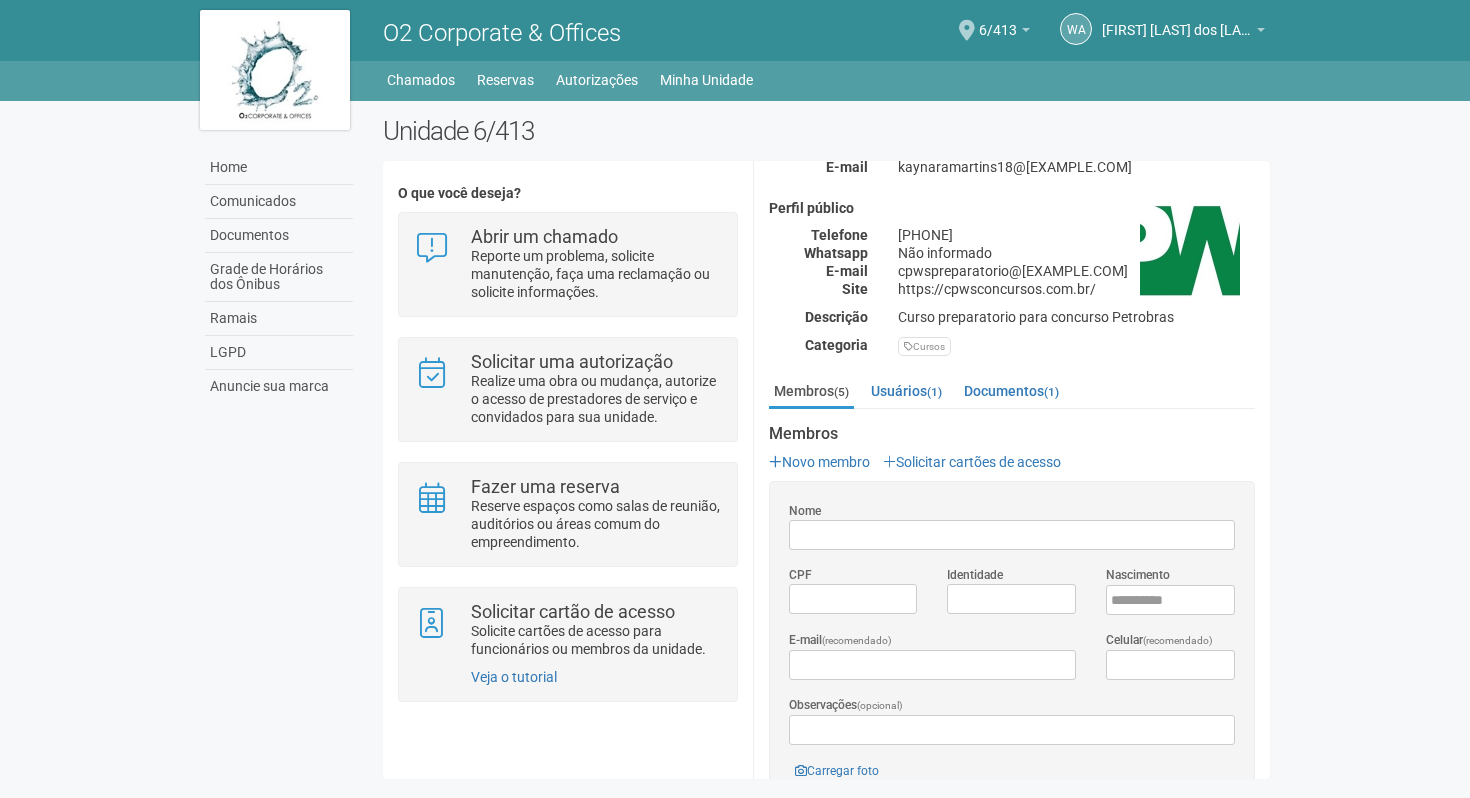 click on "Nome" at bounding box center (1012, 535) 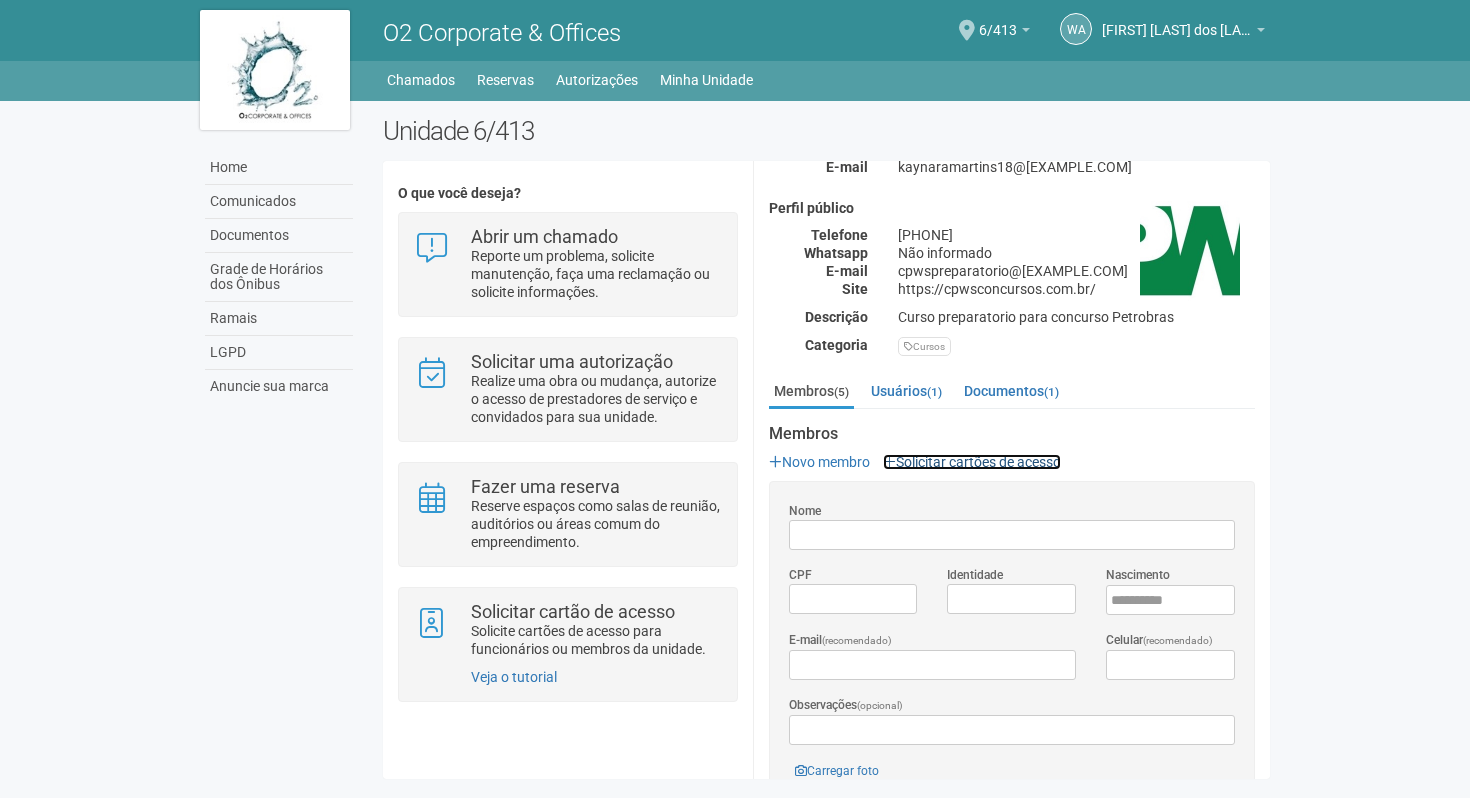 click on "Solicitar cartões de acesso" at bounding box center [972, 462] 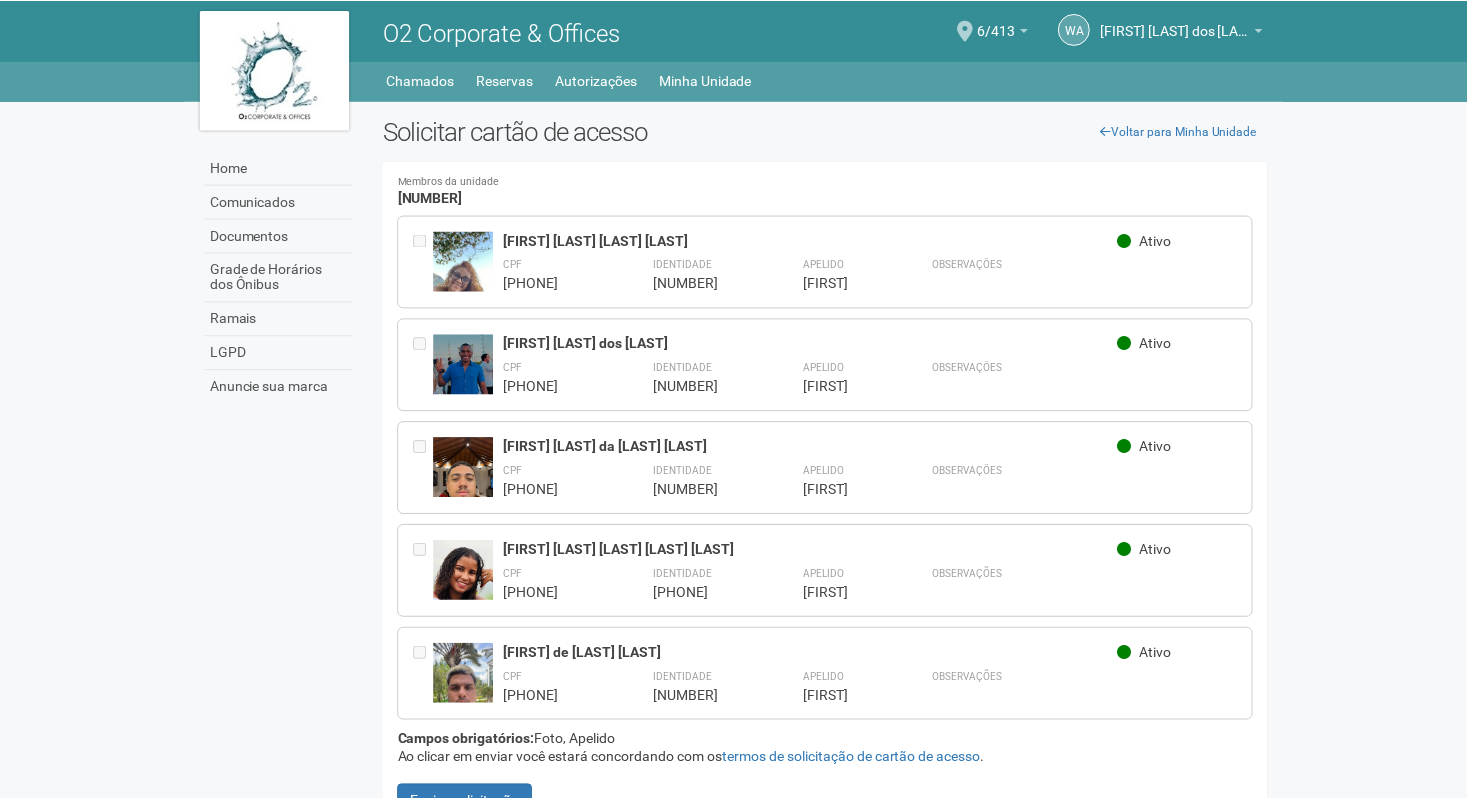 scroll, scrollTop: 0, scrollLeft: 0, axis: both 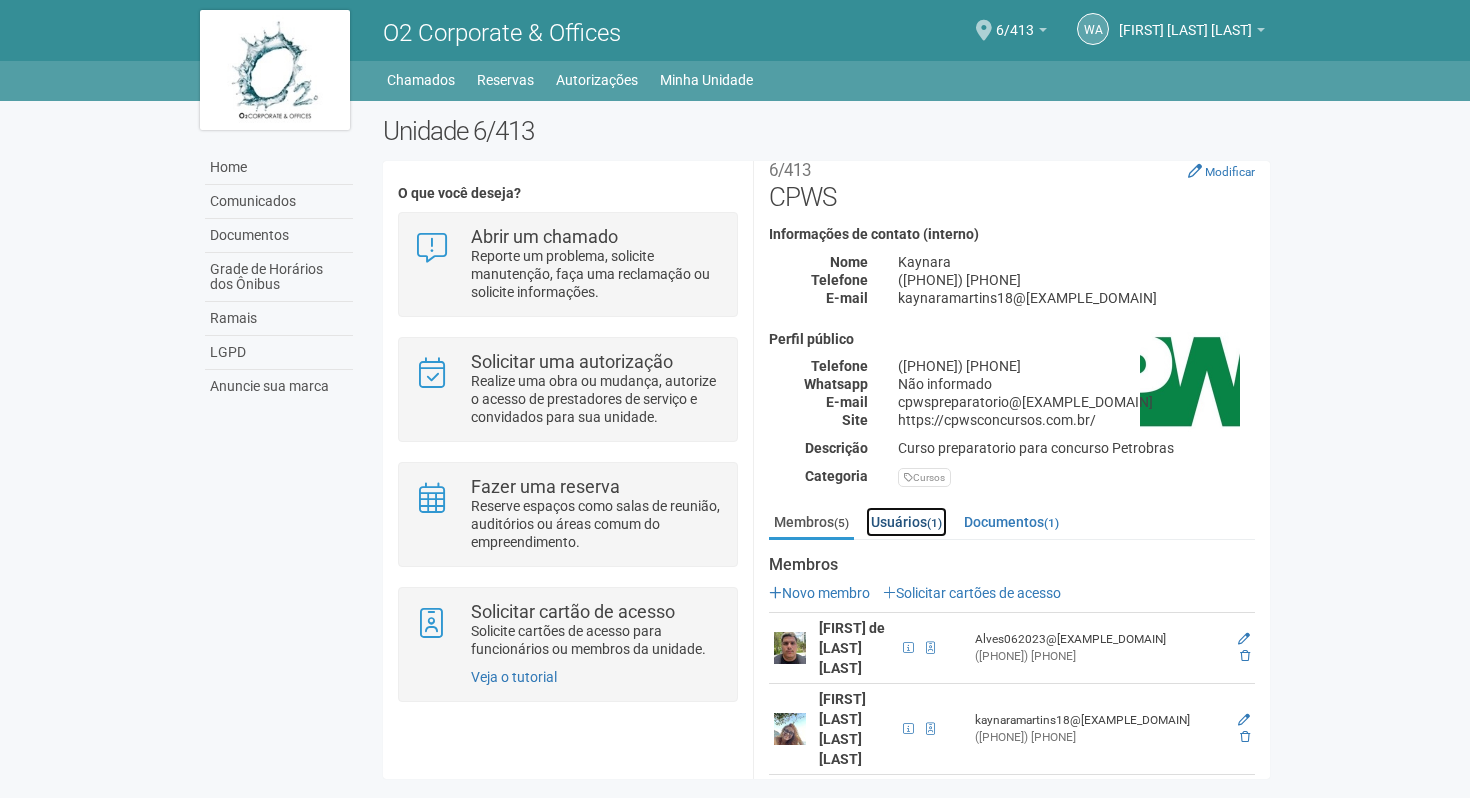 click on "Usuários
(1)" at bounding box center [906, 522] 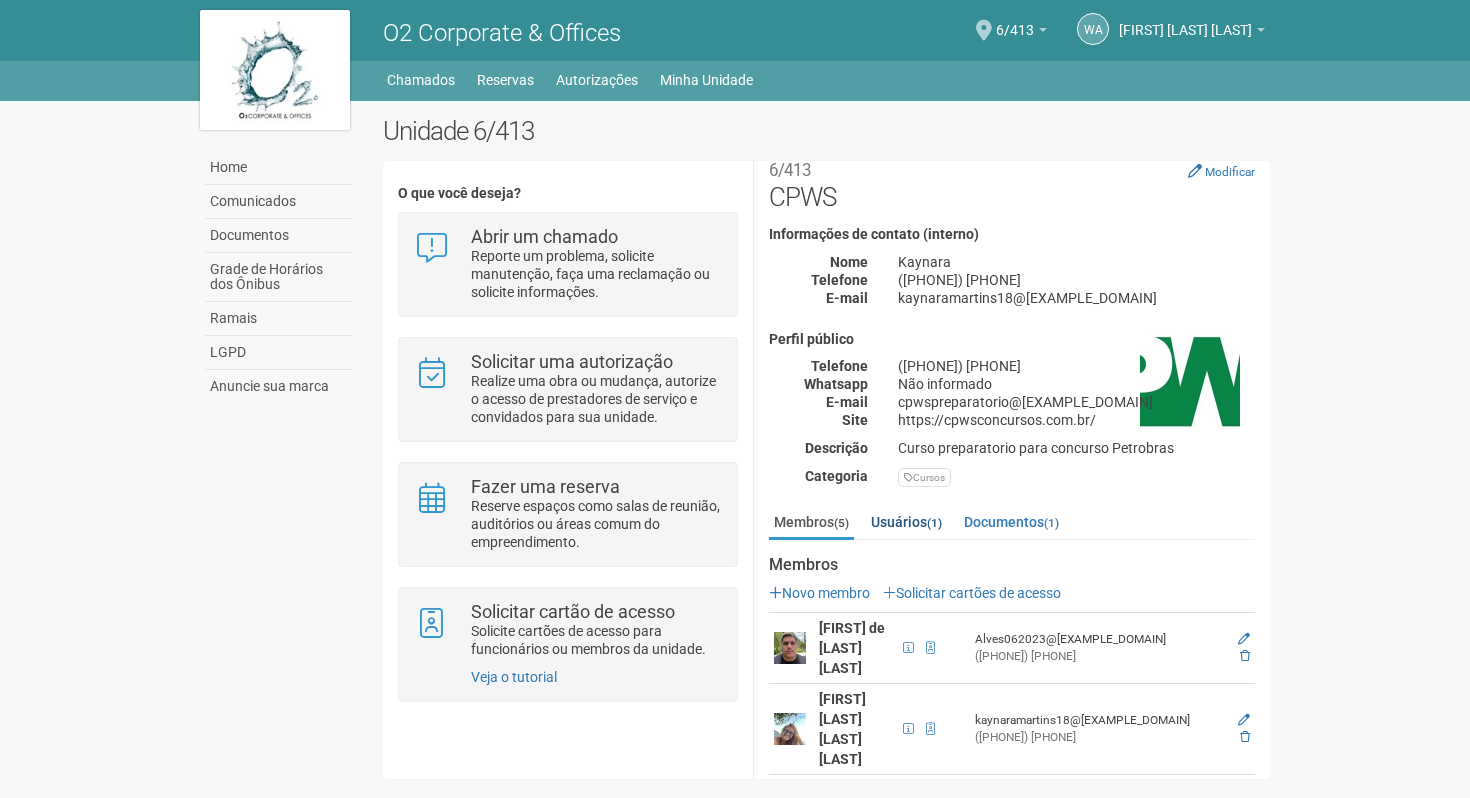scroll, scrollTop: 0, scrollLeft: 0, axis: both 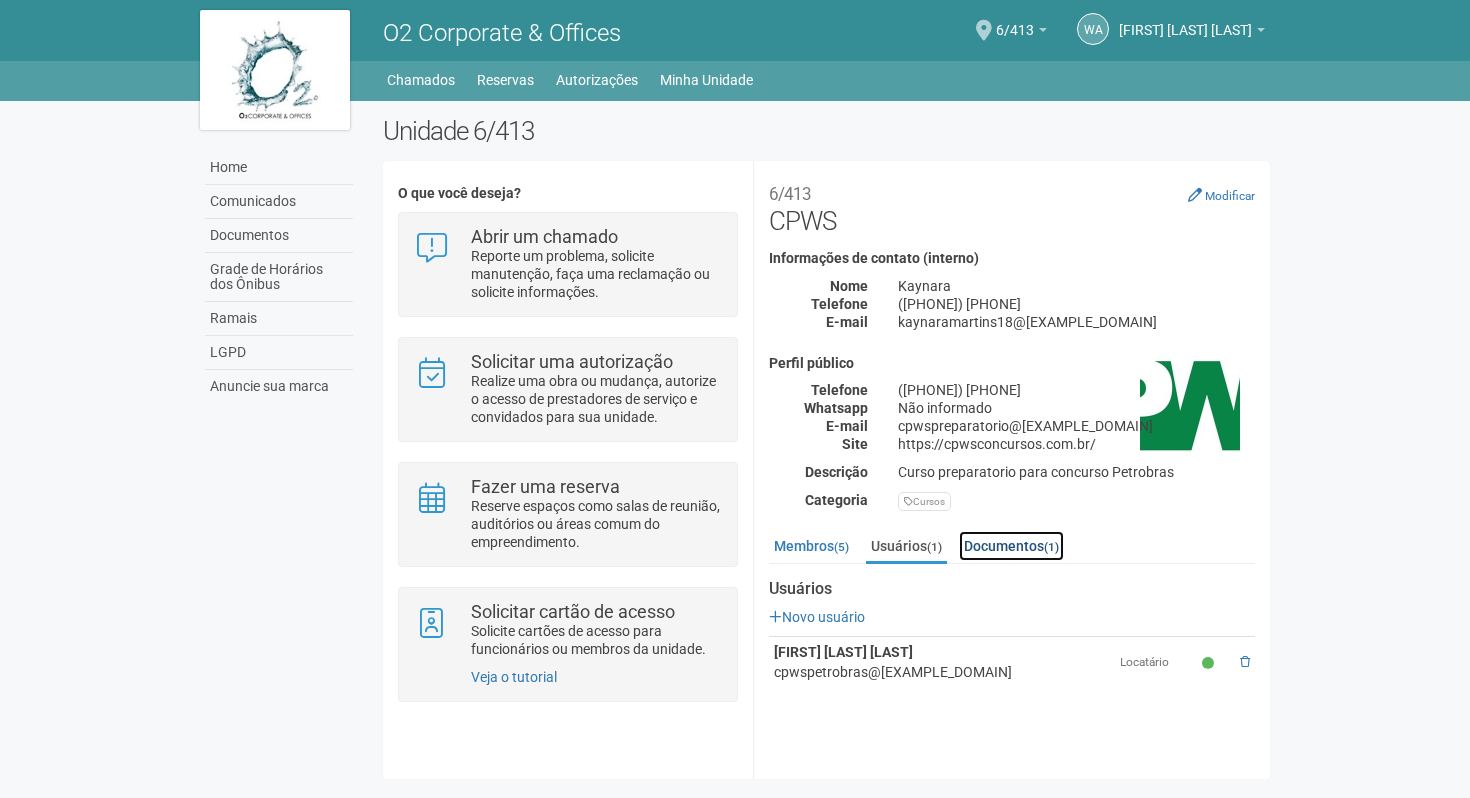 click on "Documentos
(1)" at bounding box center (1011, 546) 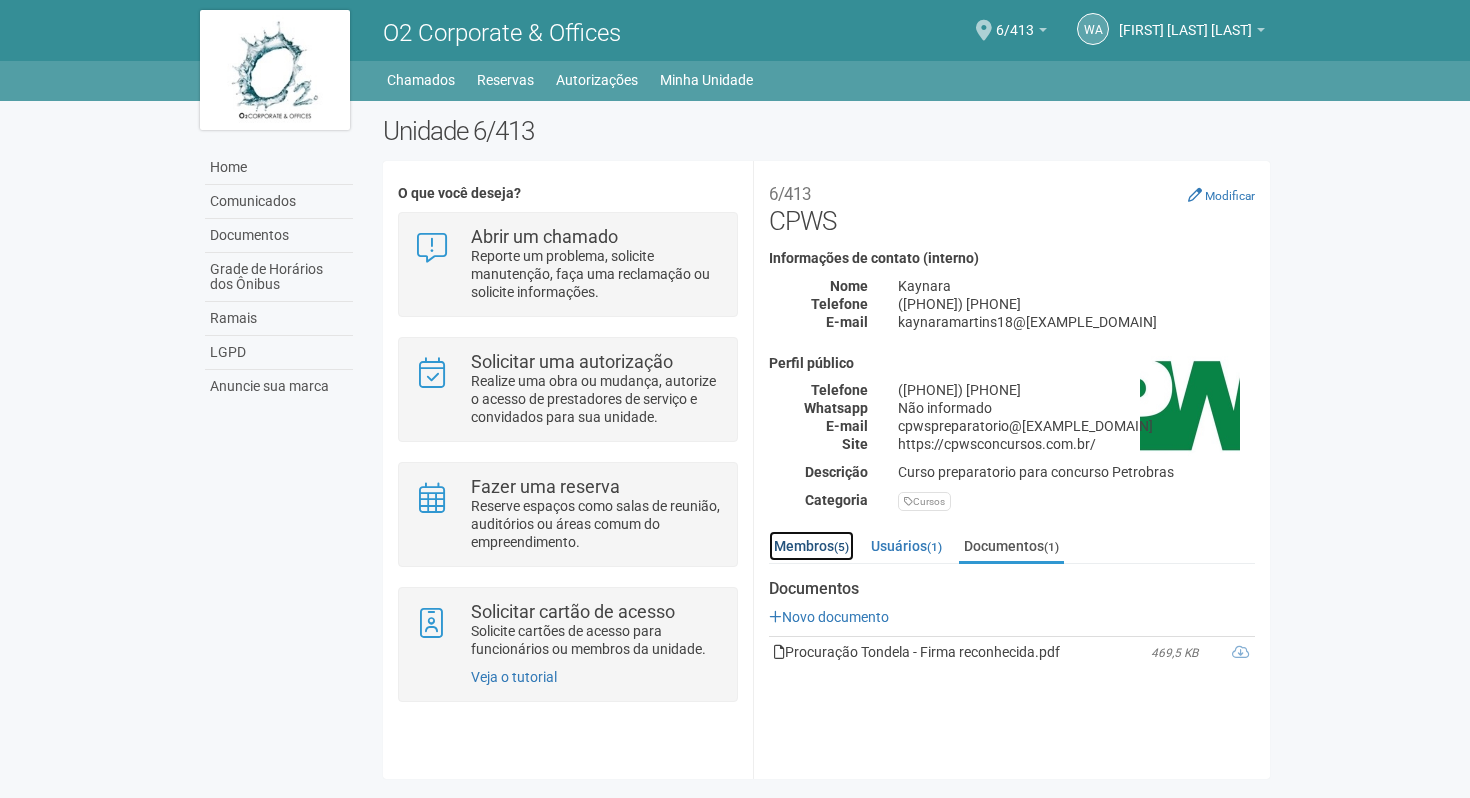 click on "Membros
(5)" at bounding box center (811, 546) 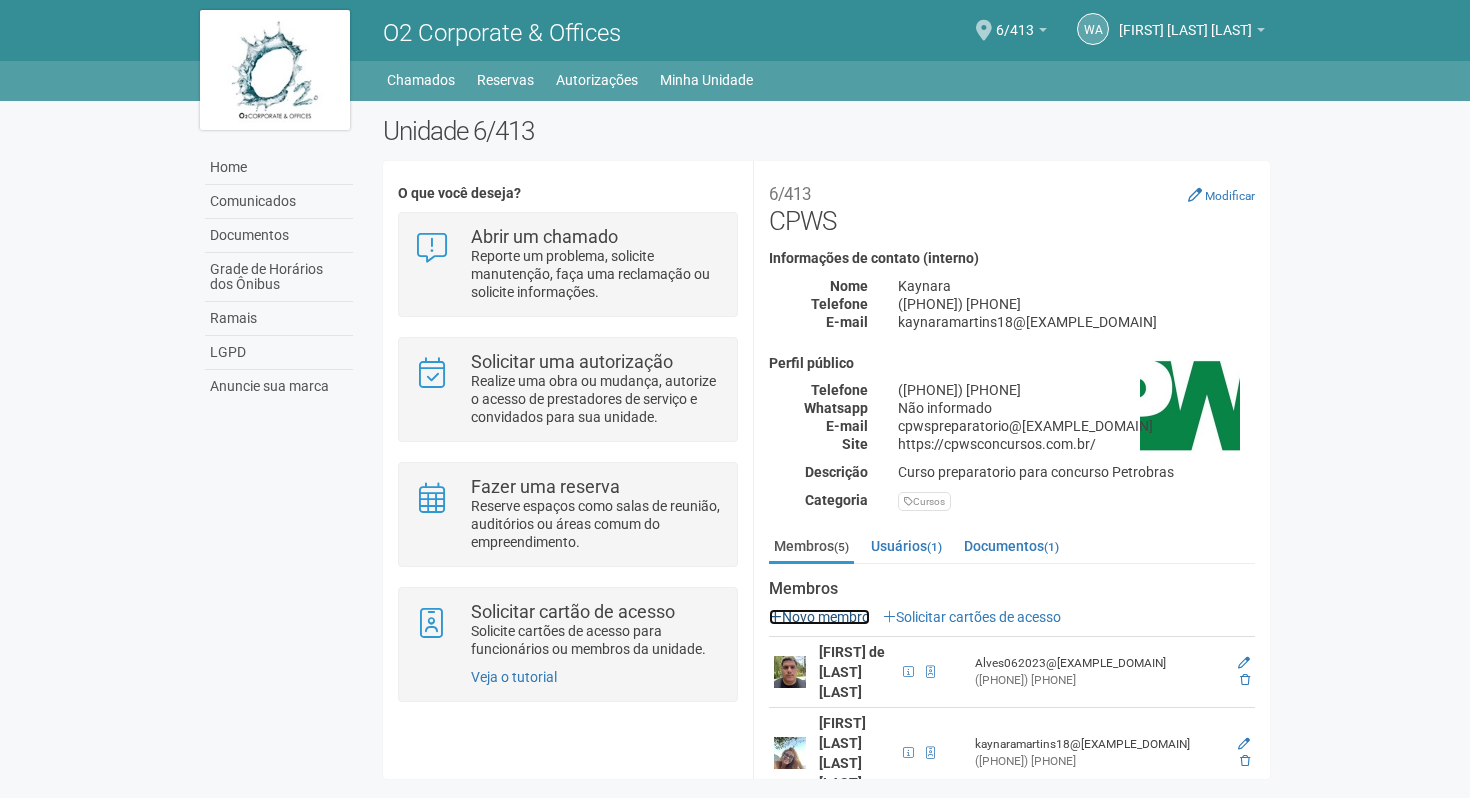 click on "Novo membro" at bounding box center (819, 617) 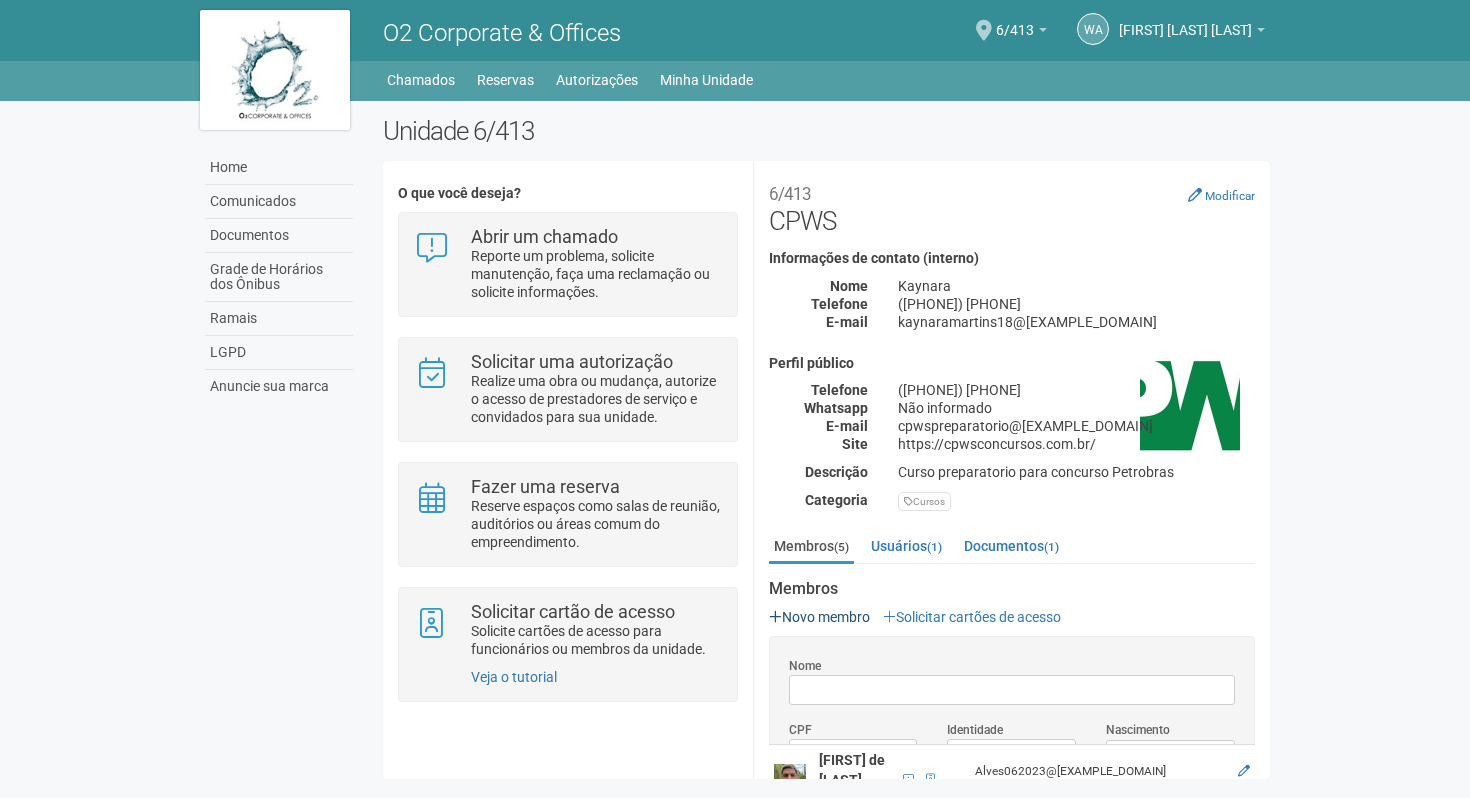 scroll, scrollTop: 69, scrollLeft: 0, axis: vertical 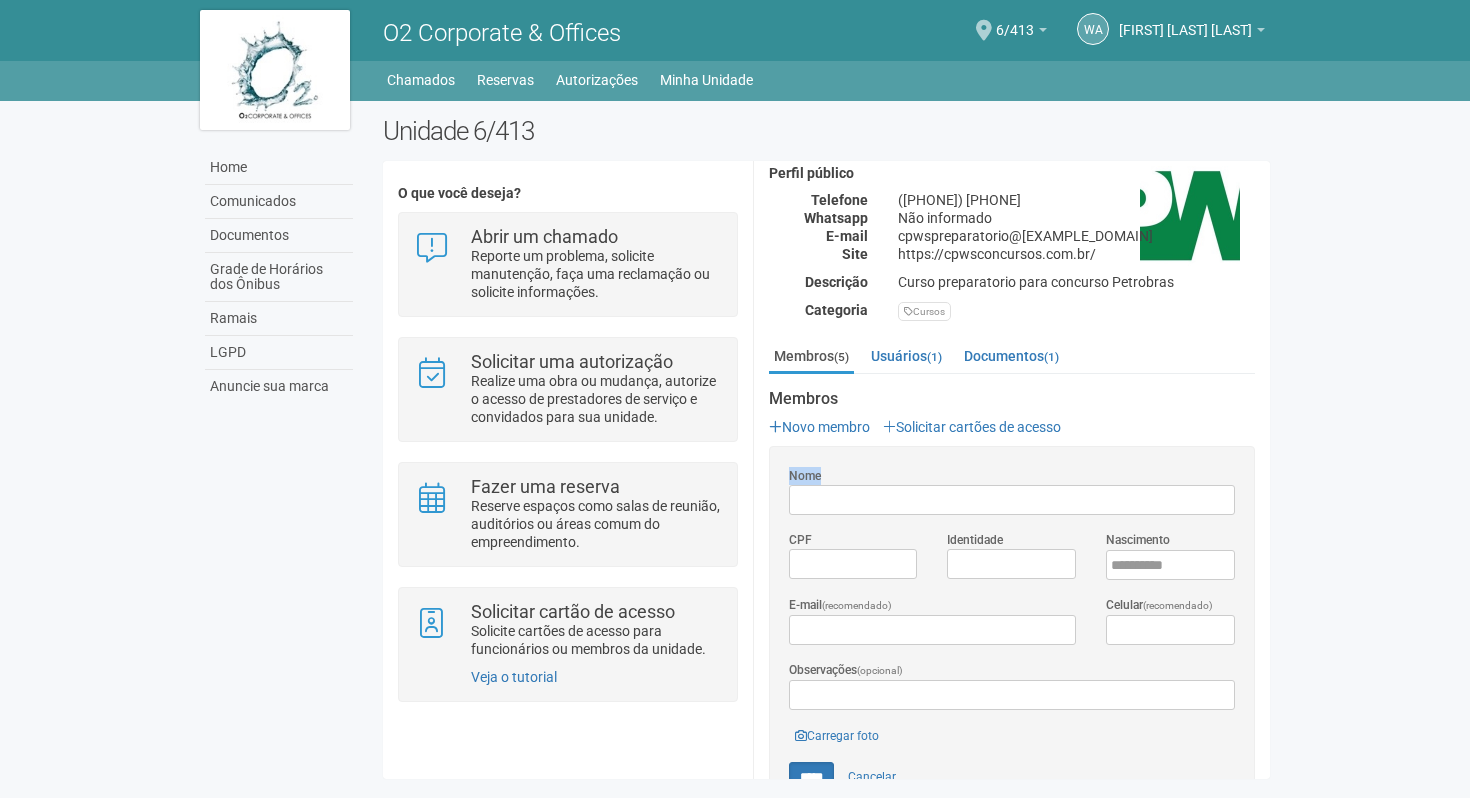 drag, startPoint x: 771, startPoint y: 438, endPoint x: 782, endPoint y: 466, distance: 30.083218 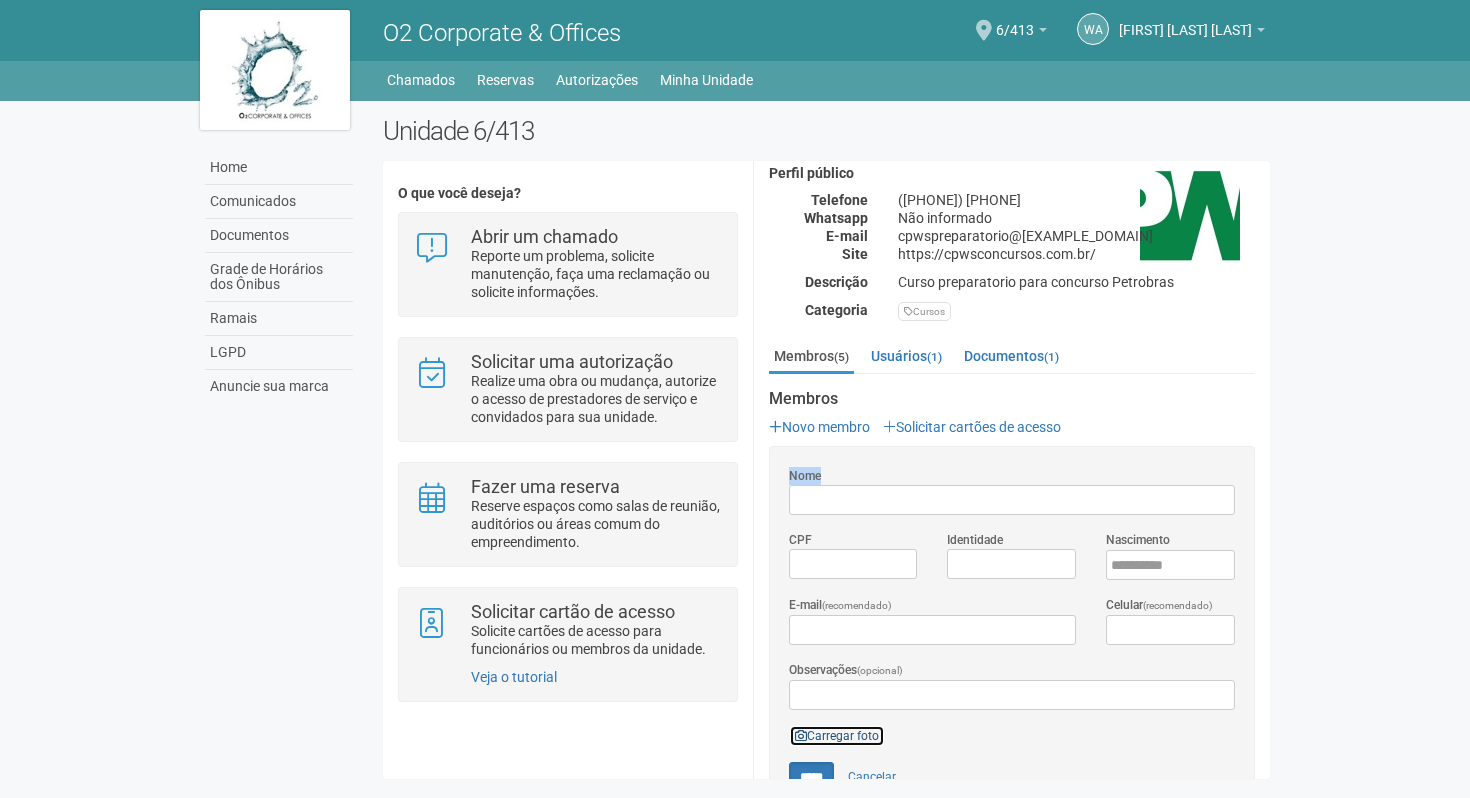 click on "Carregar foto" at bounding box center [837, 736] 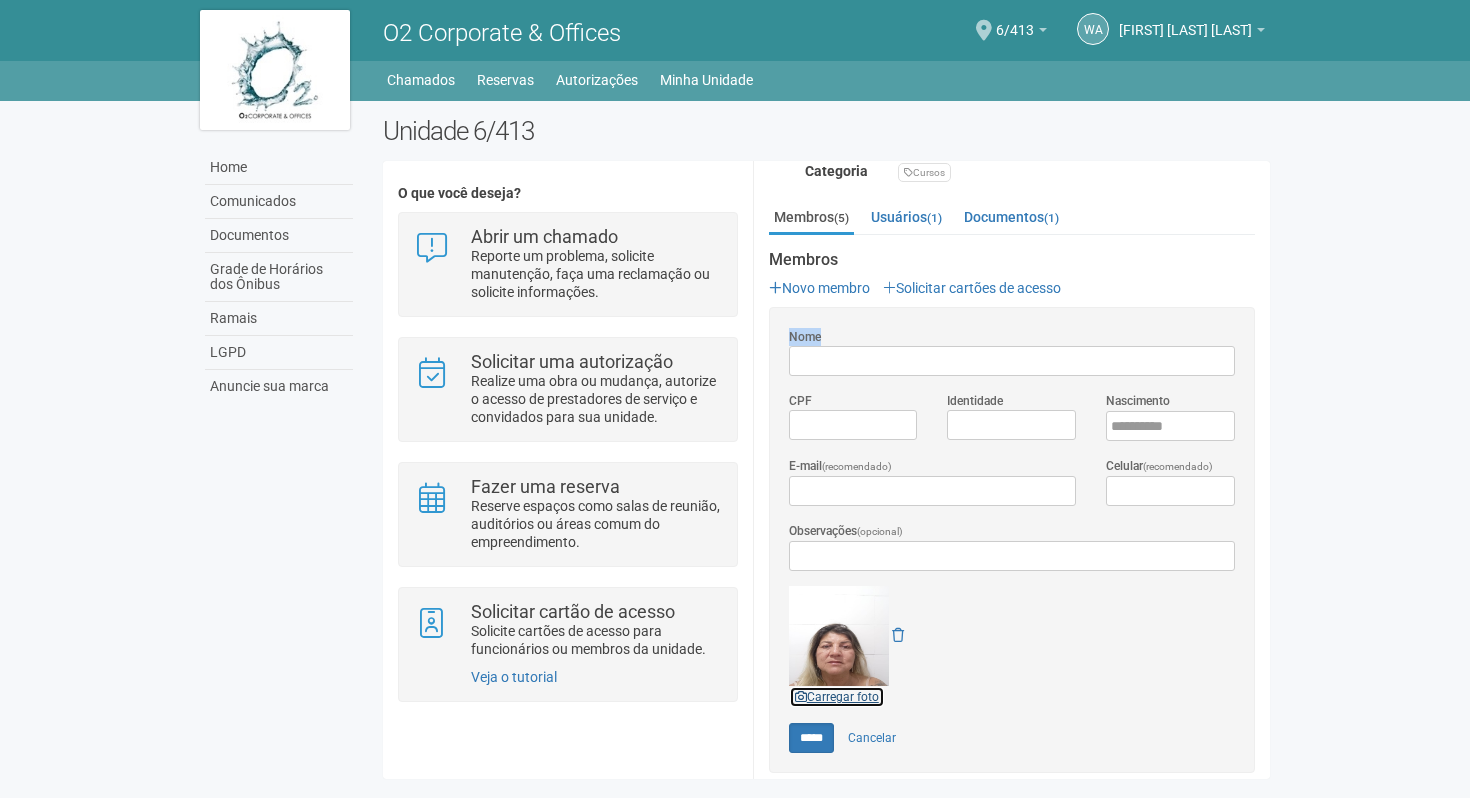 scroll, scrollTop: 327, scrollLeft: 0, axis: vertical 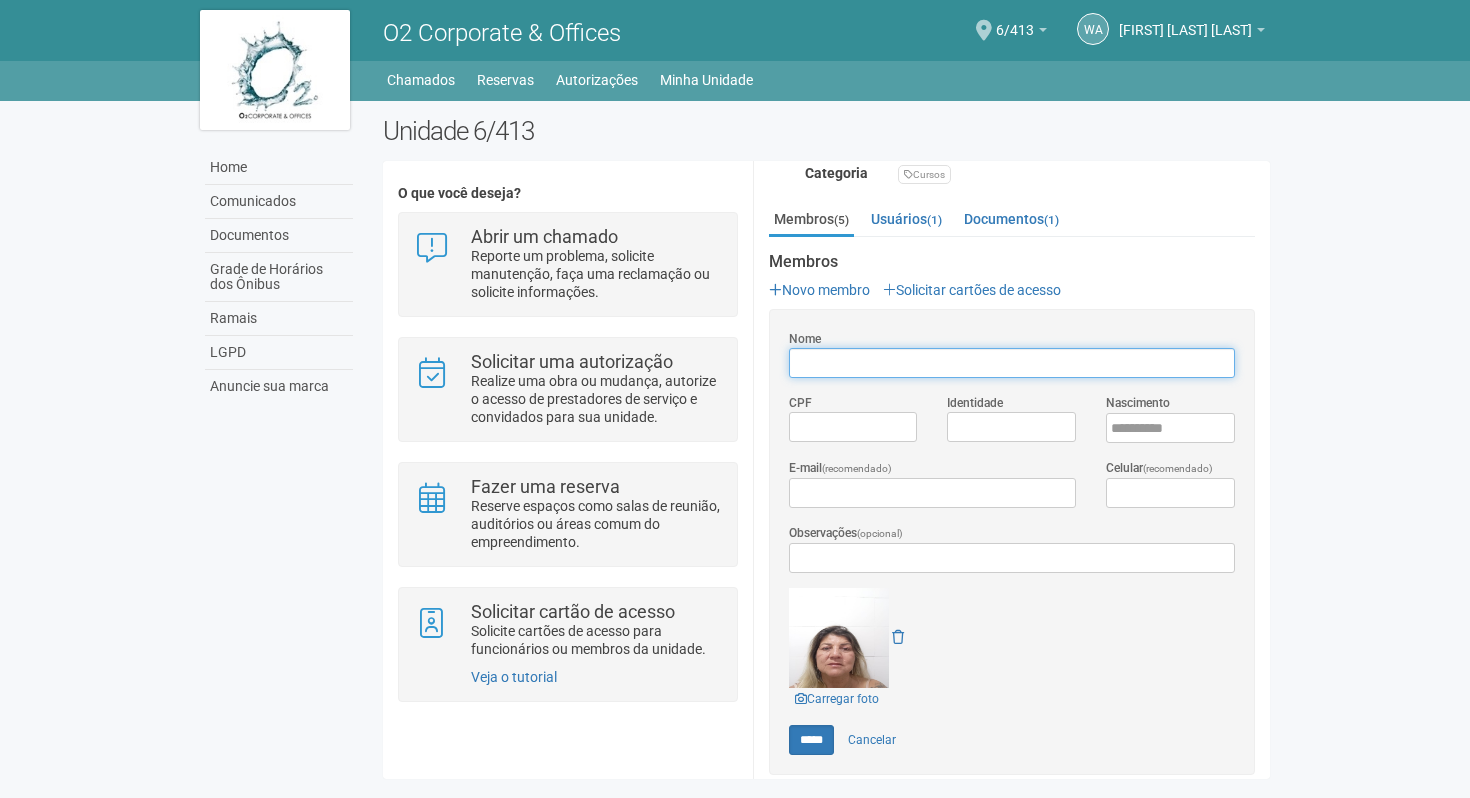click on "Nome" at bounding box center [1012, 363] 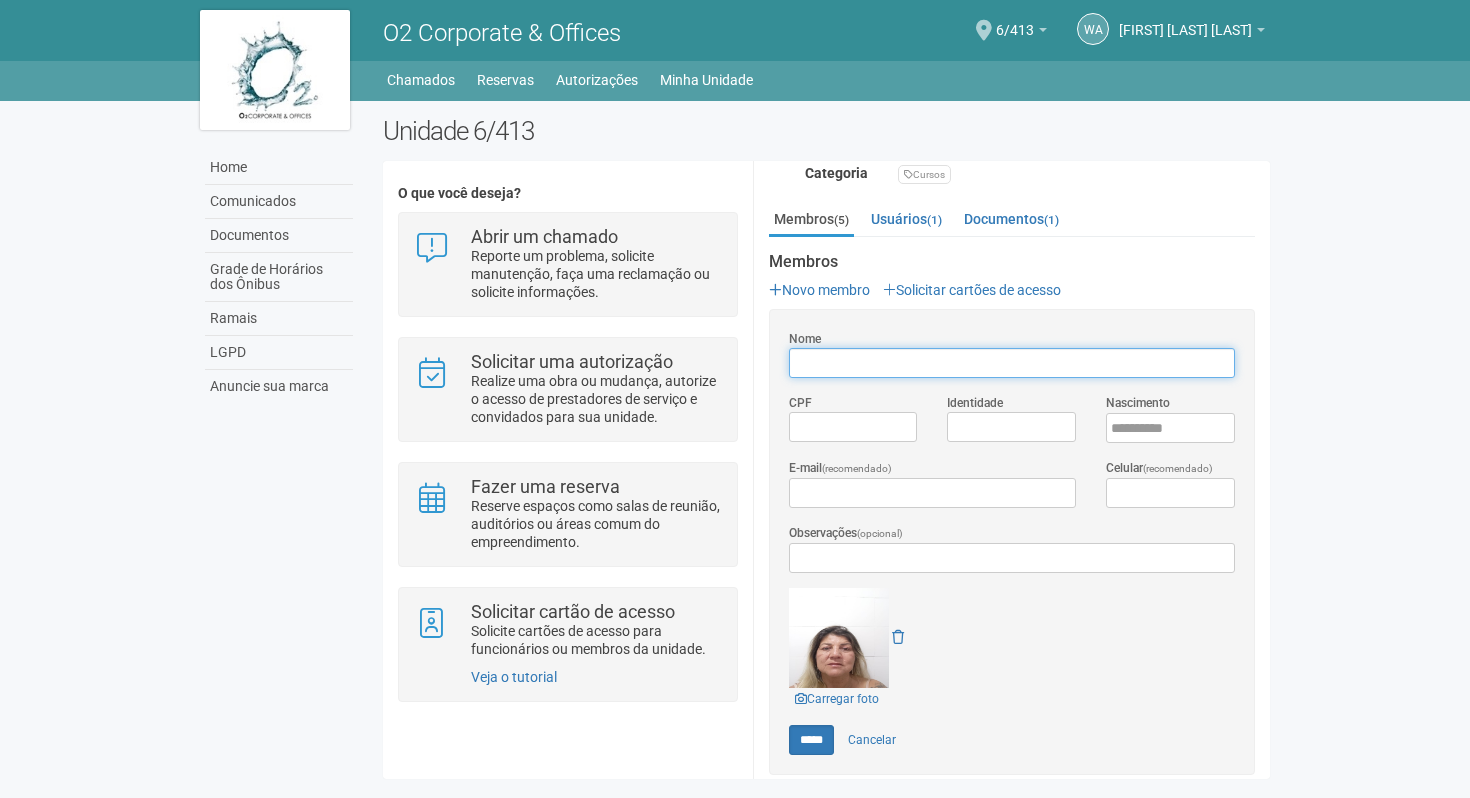paste on "**********" 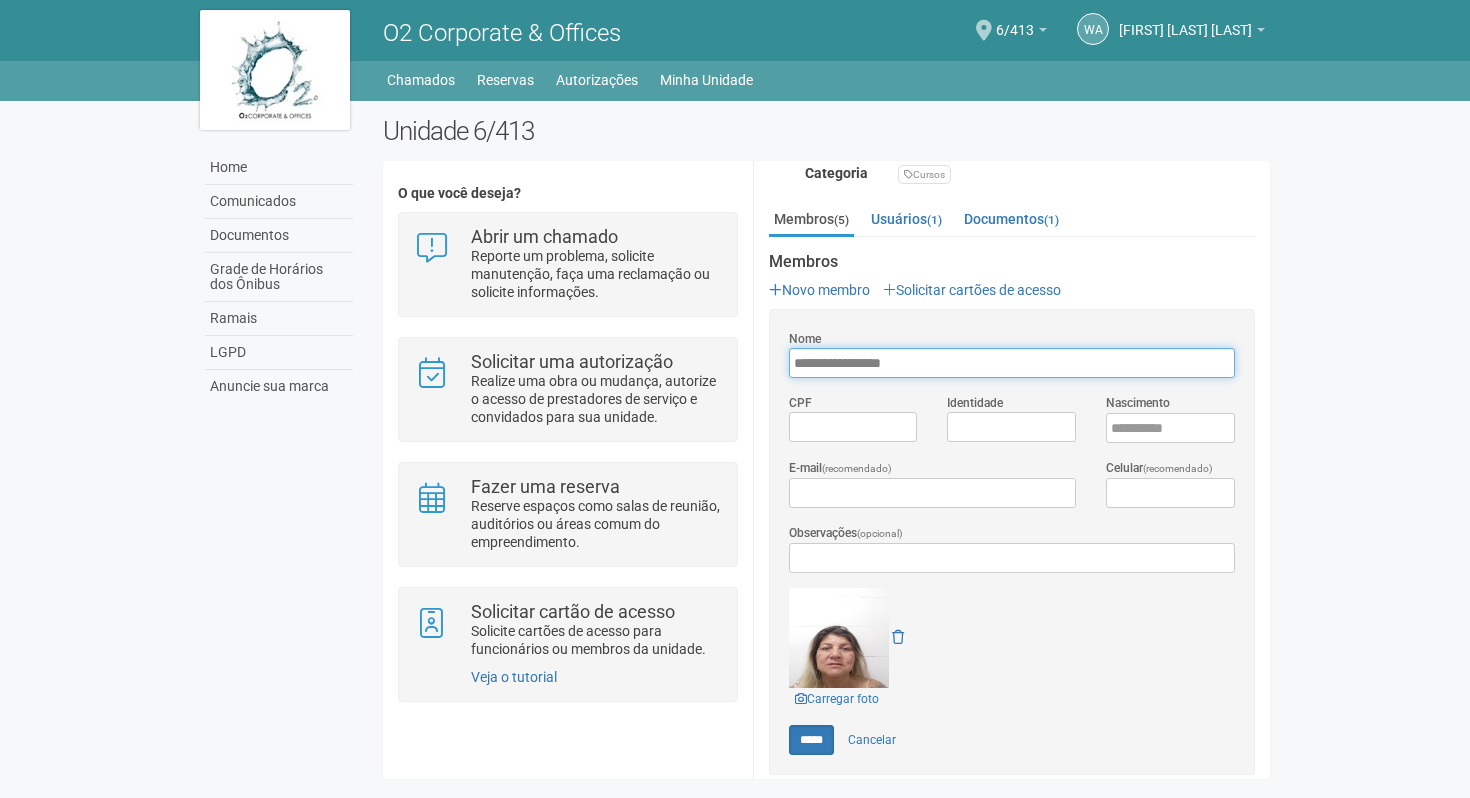 type on "**********" 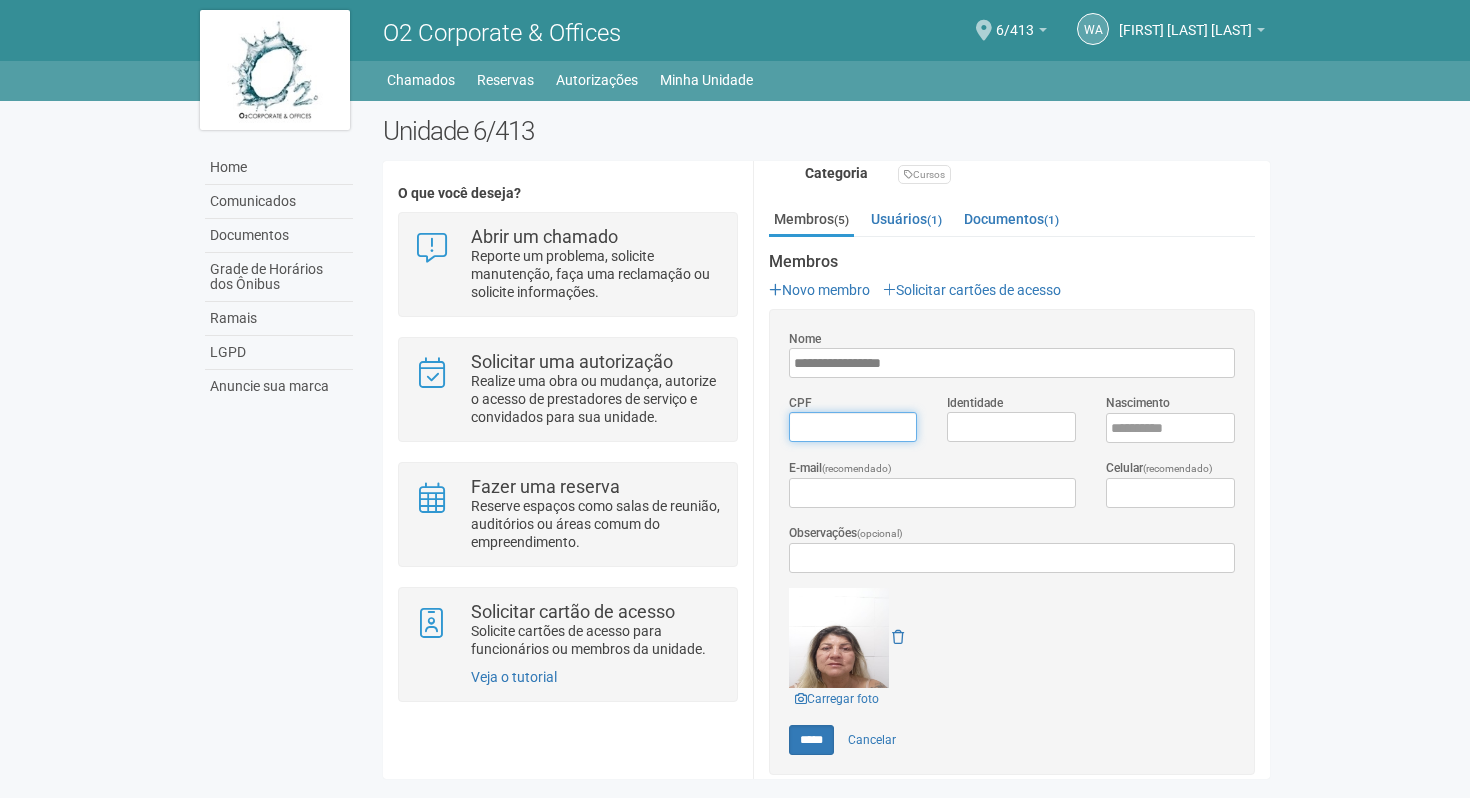 type on "*********" 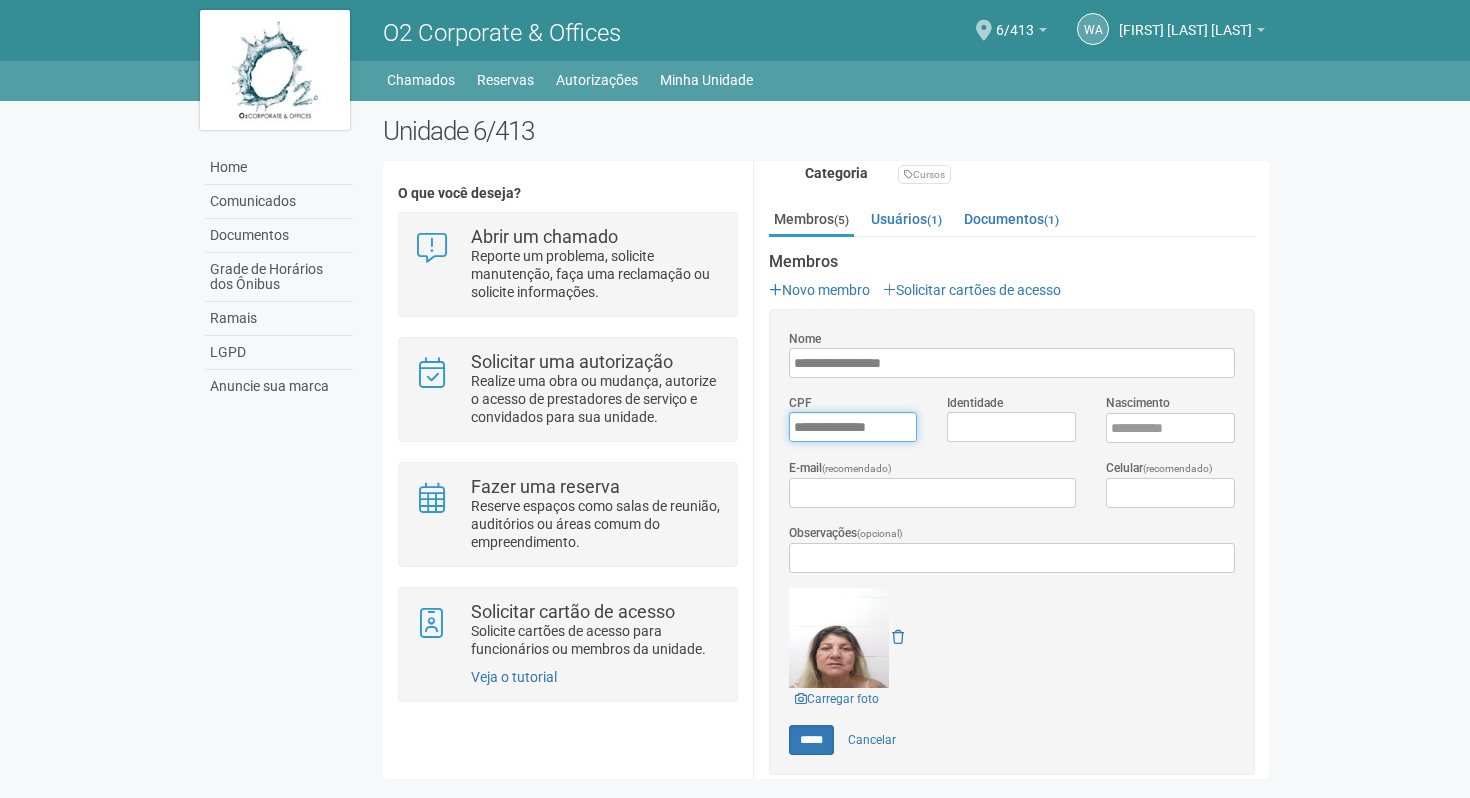 click on "*********" at bounding box center (853, 427) 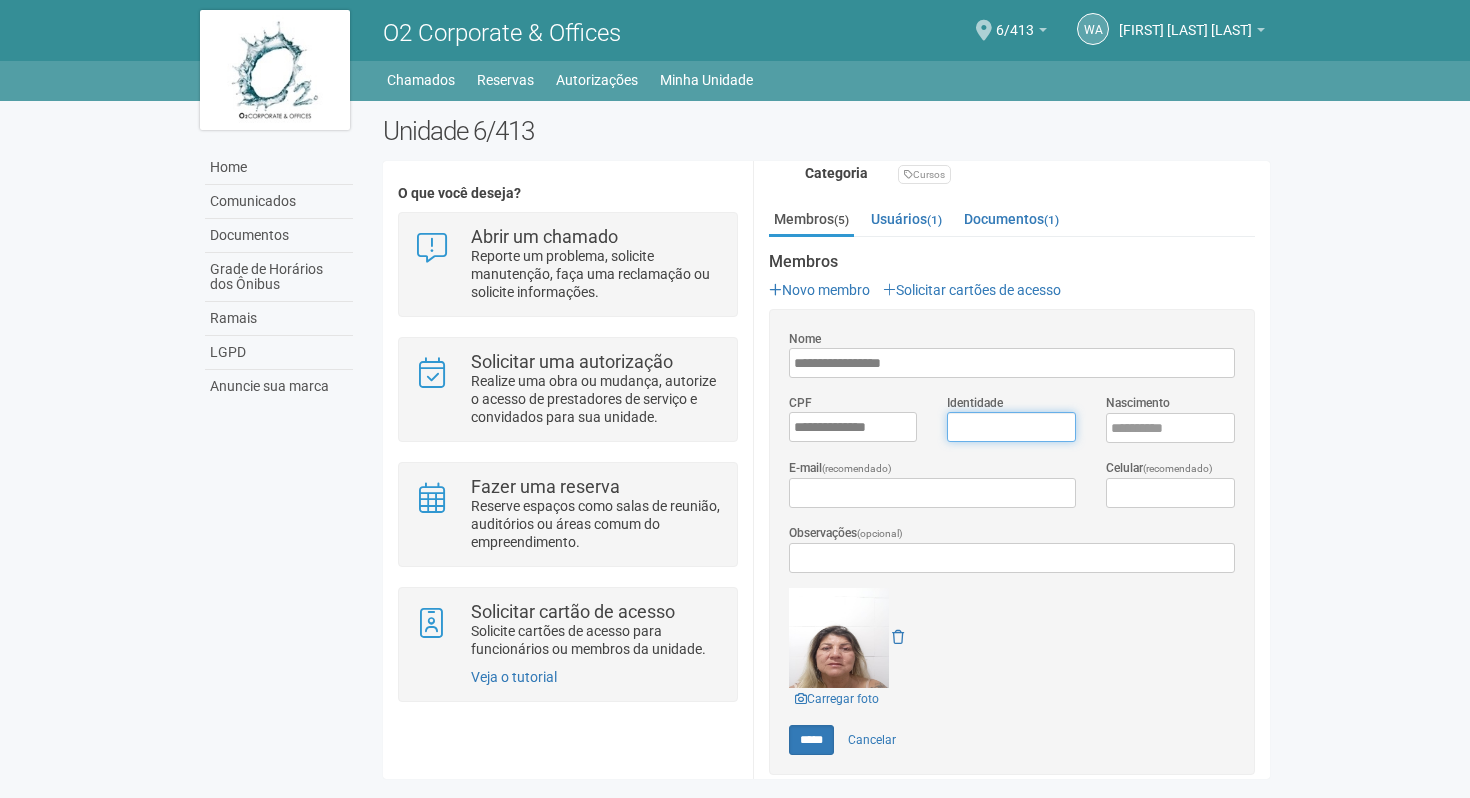 type 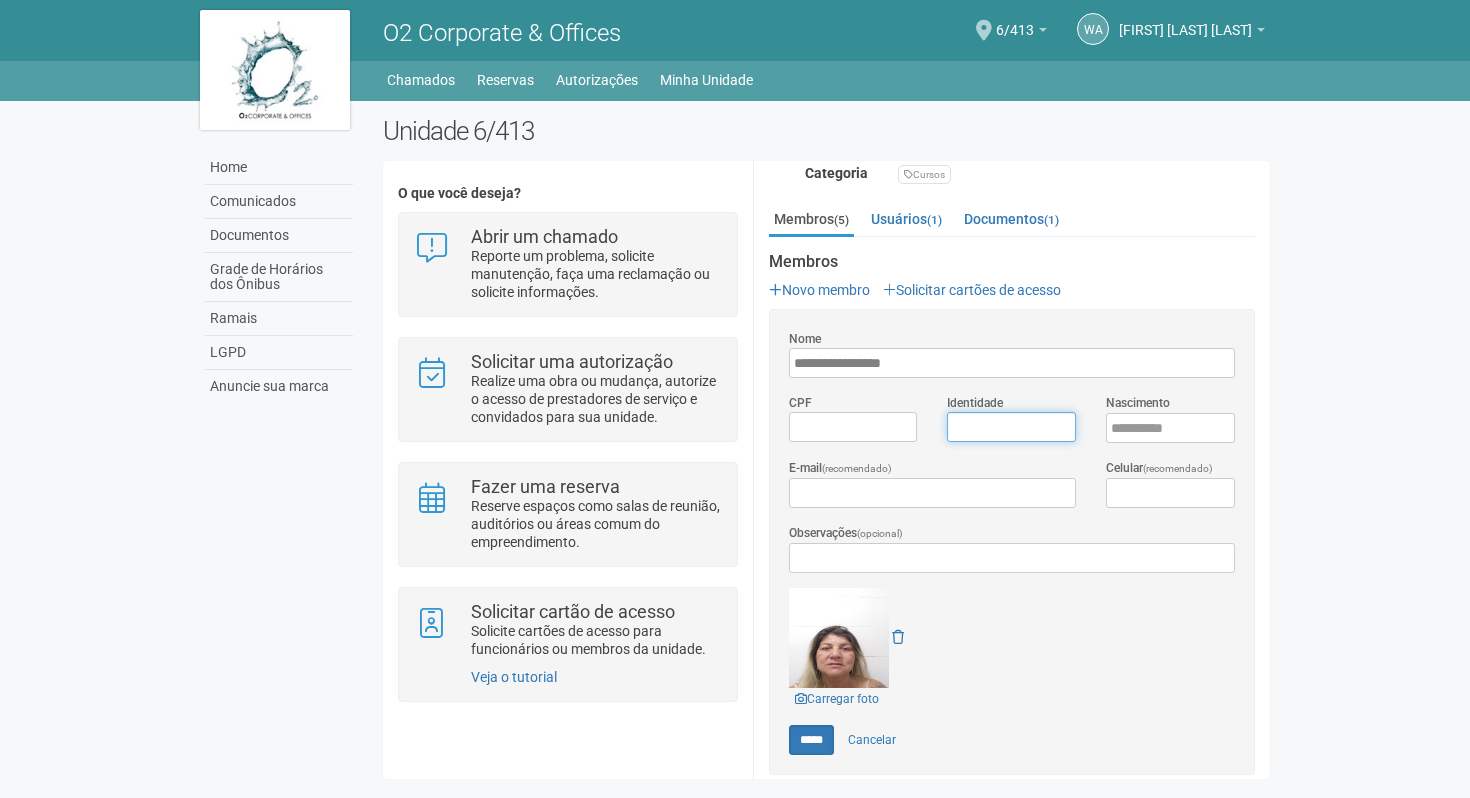 click on "Identidade" at bounding box center (1011, 427) 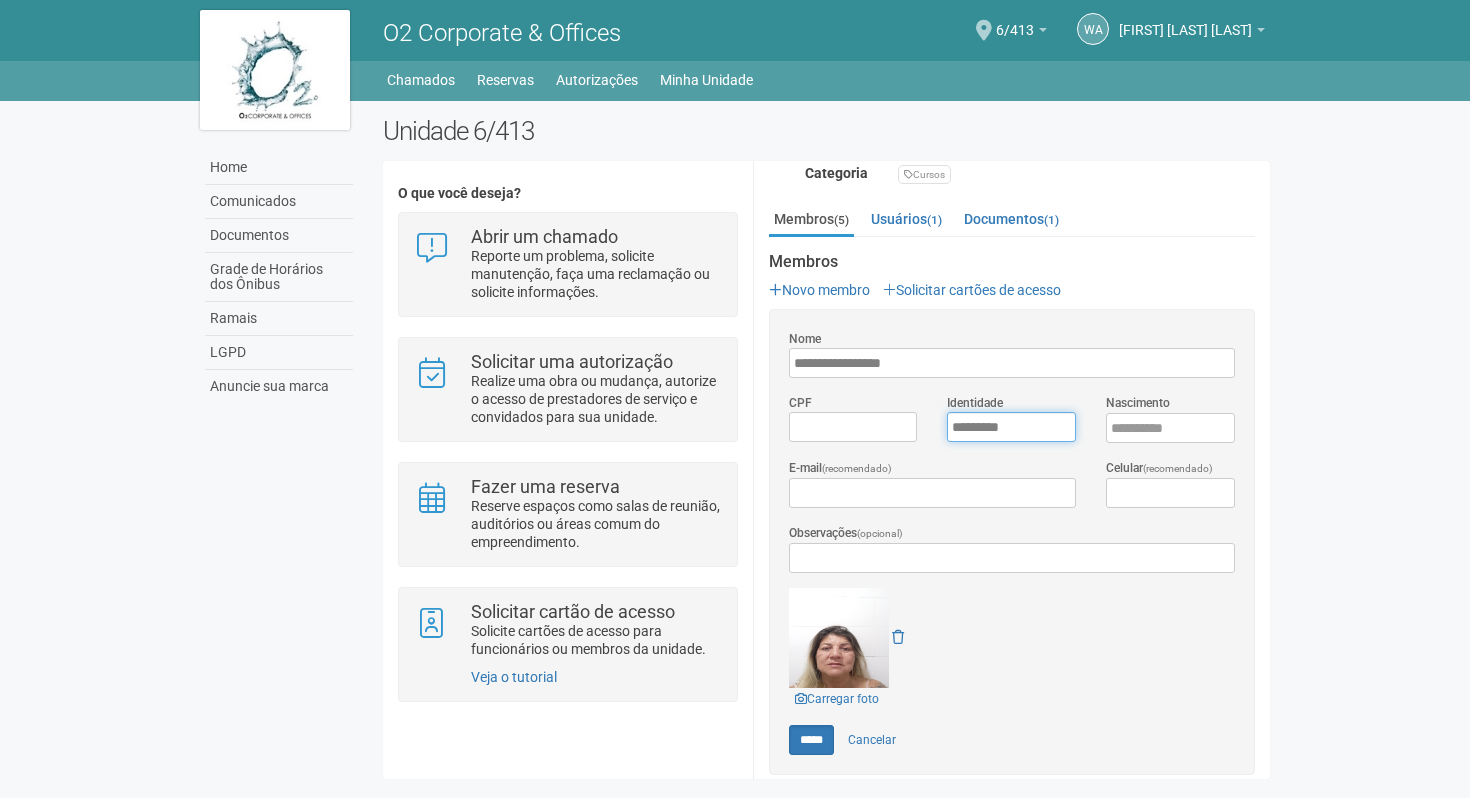 type on "*********" 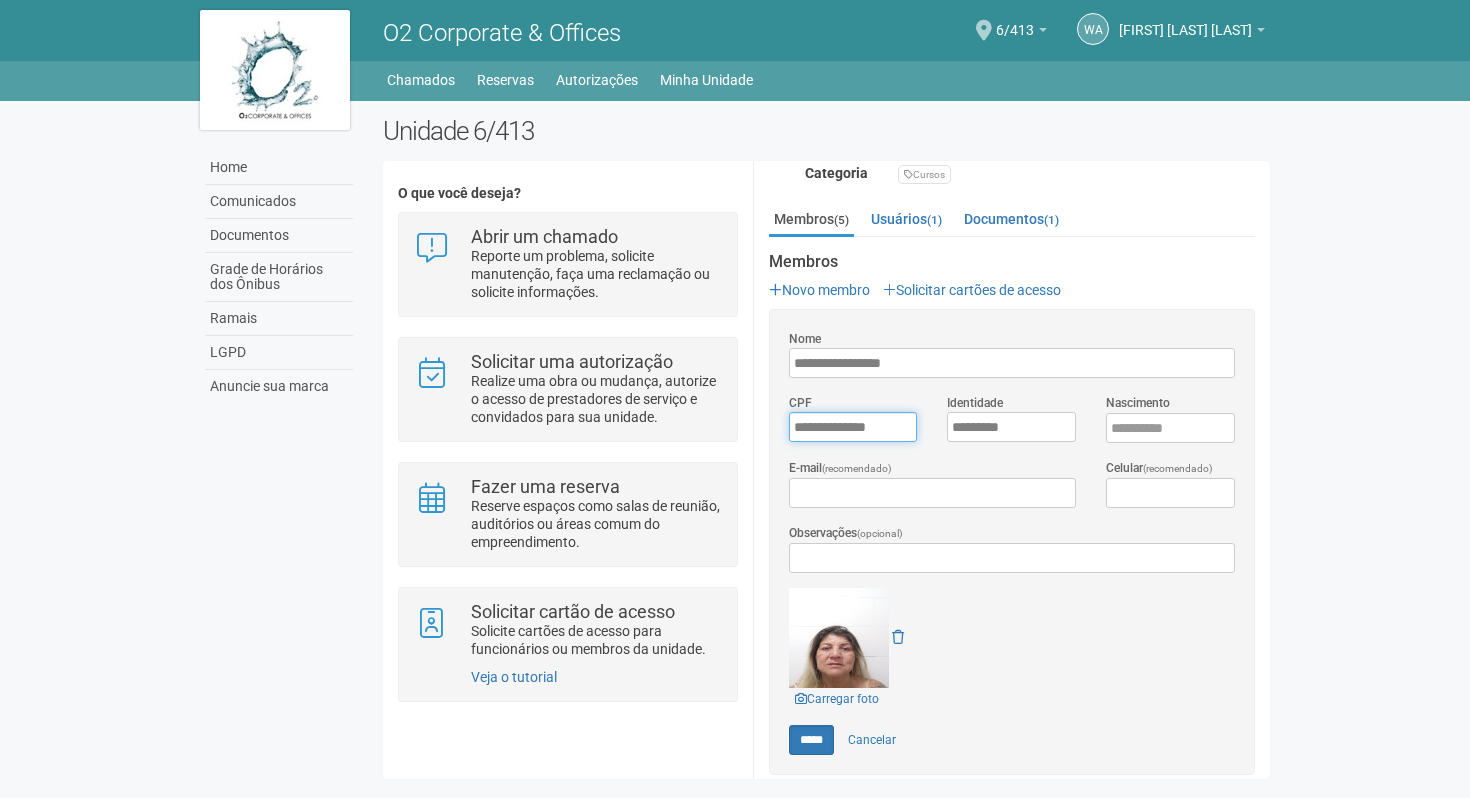 click on "*********" at bounding box center [853, 427] 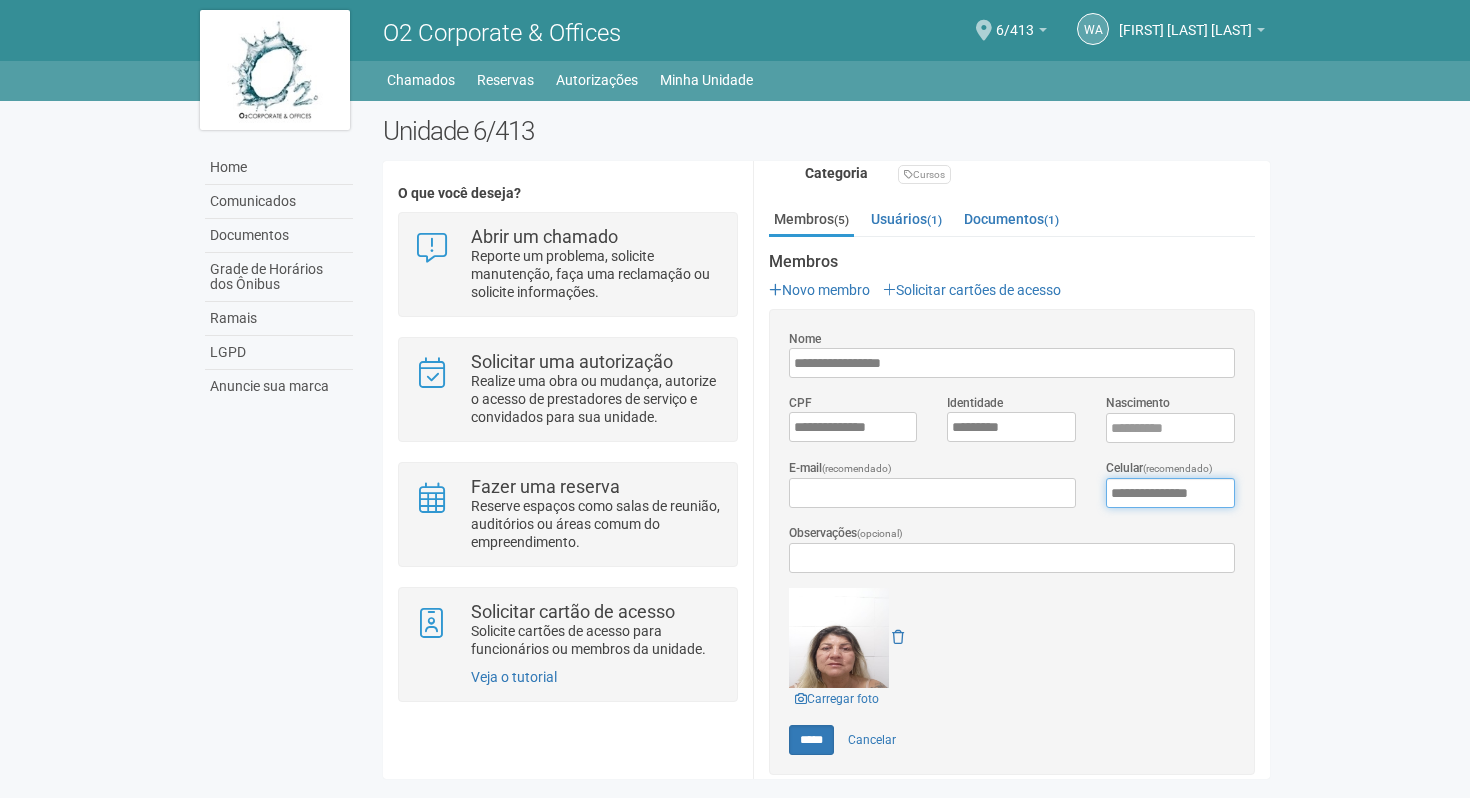 click on "**********" at bounding box center (1170, 493) 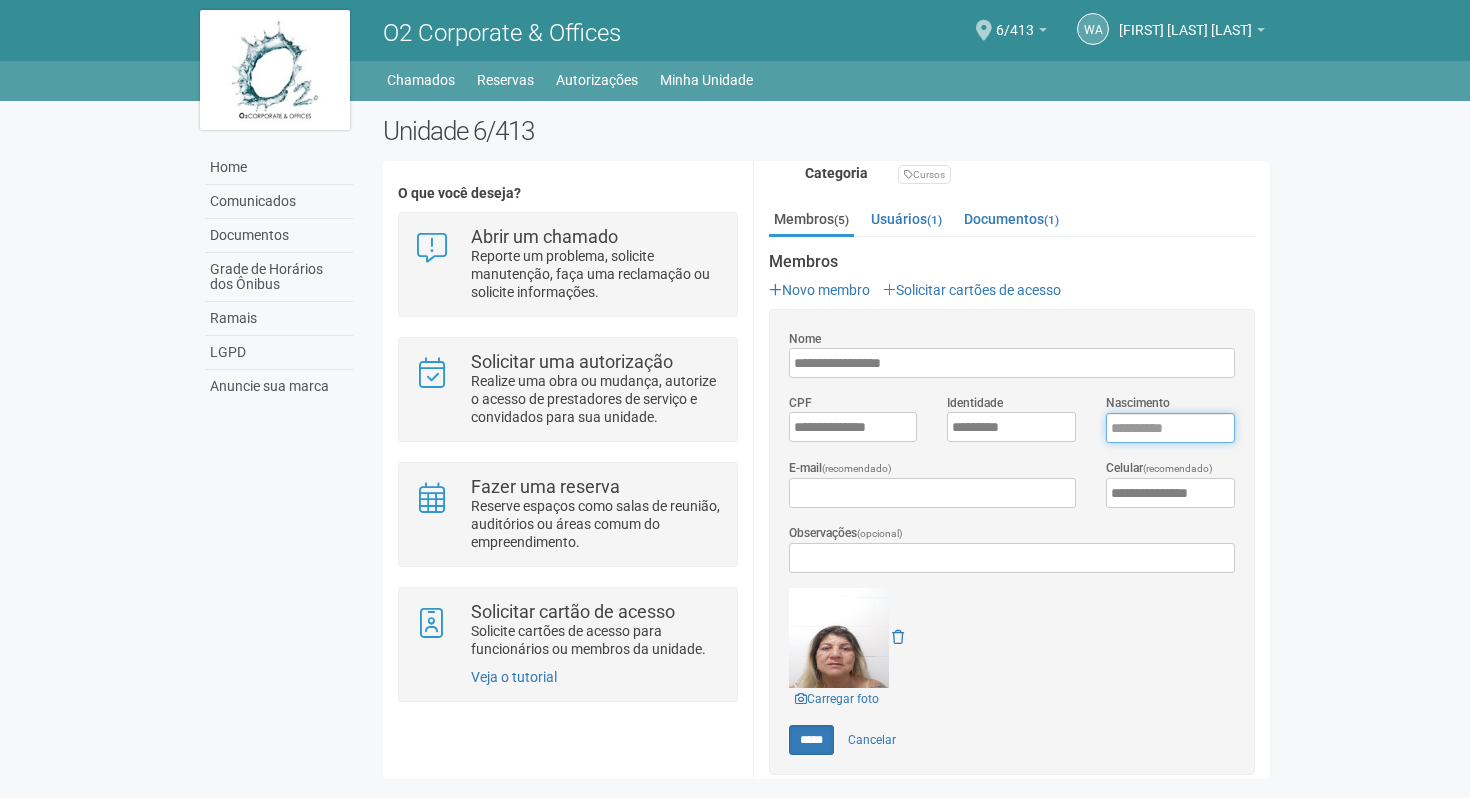 type on "****" 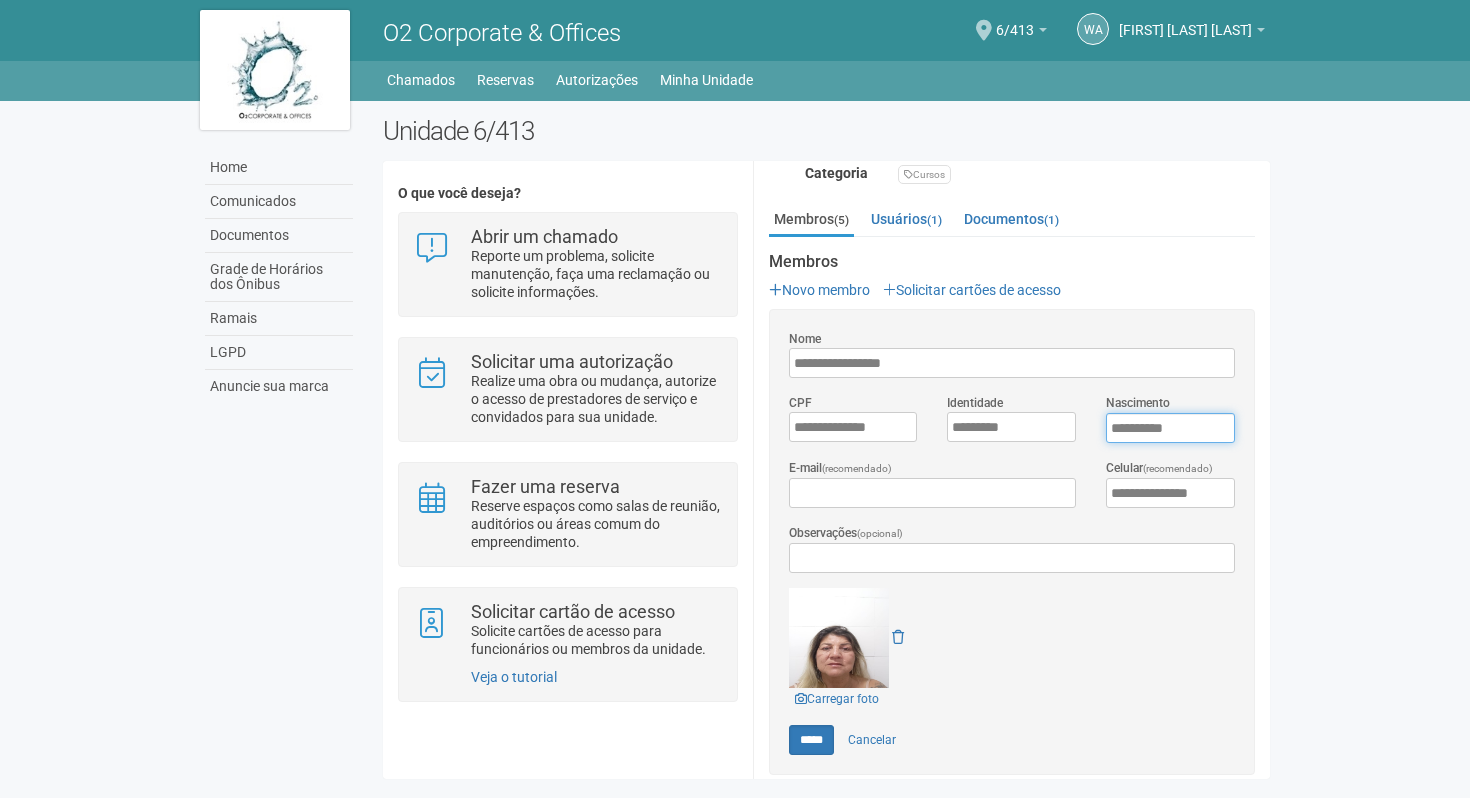 type 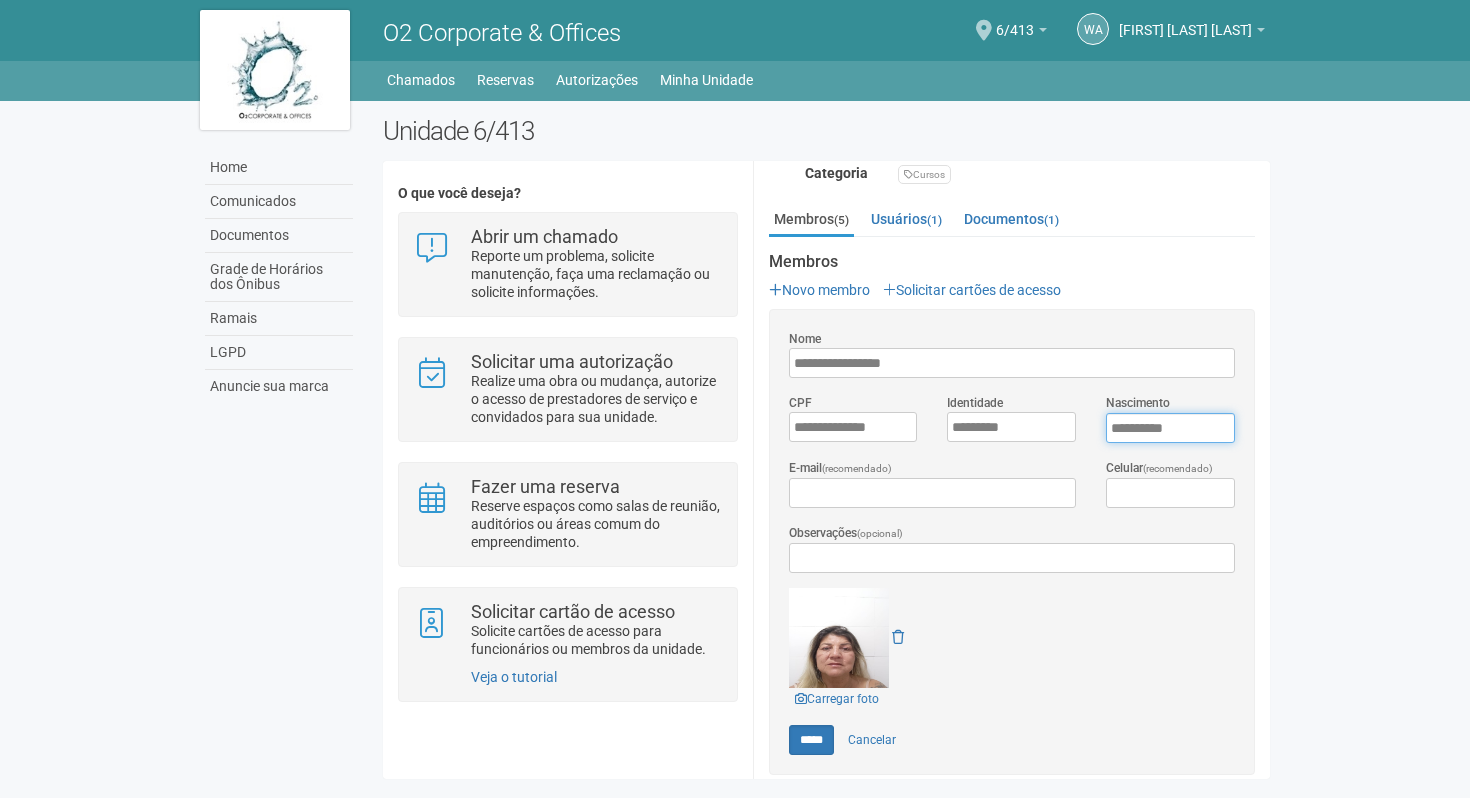 click on "****" at bounding box center [1170, 428] 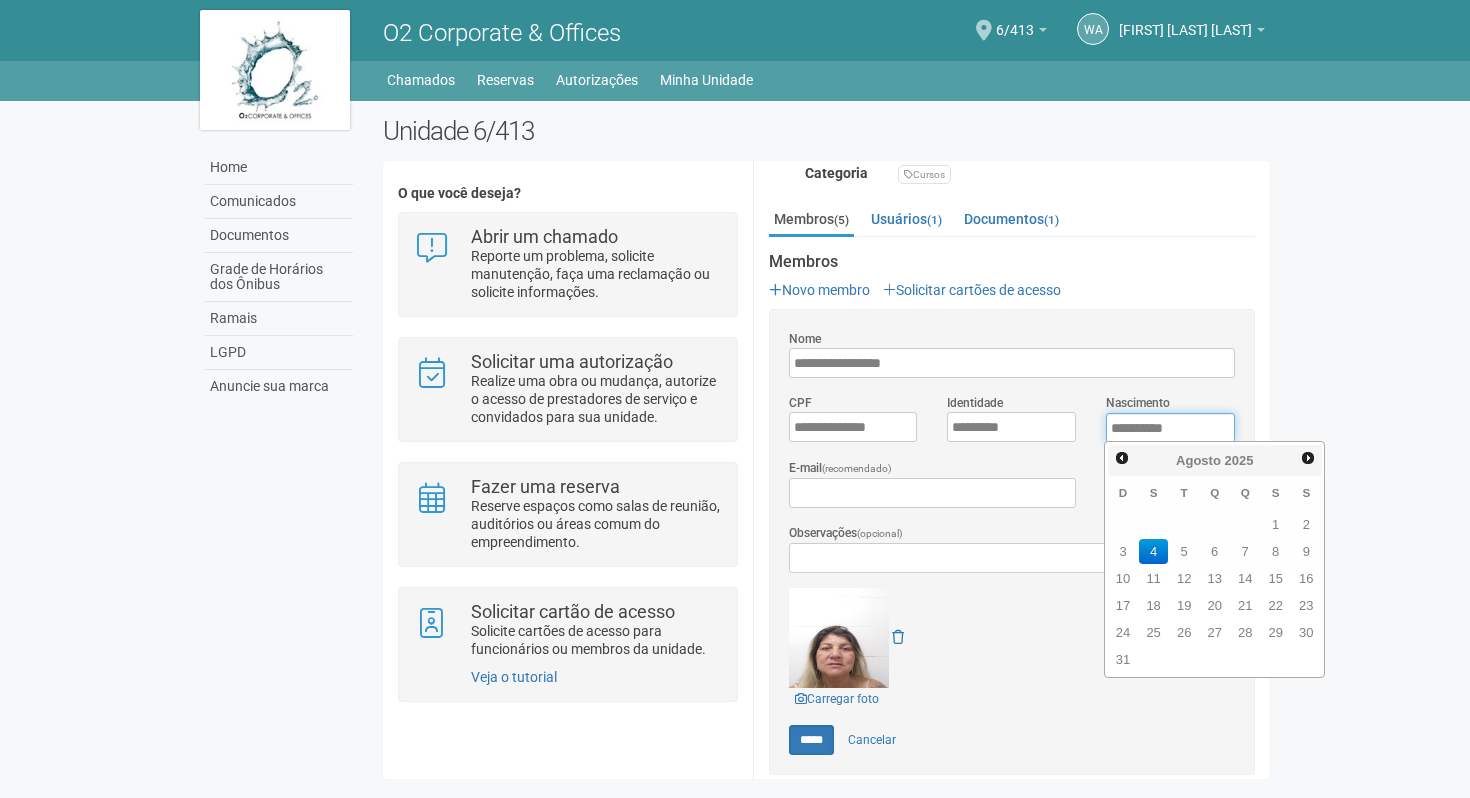 drag, startPoint x: 1177, startPoint y: 427, endPoint x: 1035, endPoint y: 425, distance: 142.01408 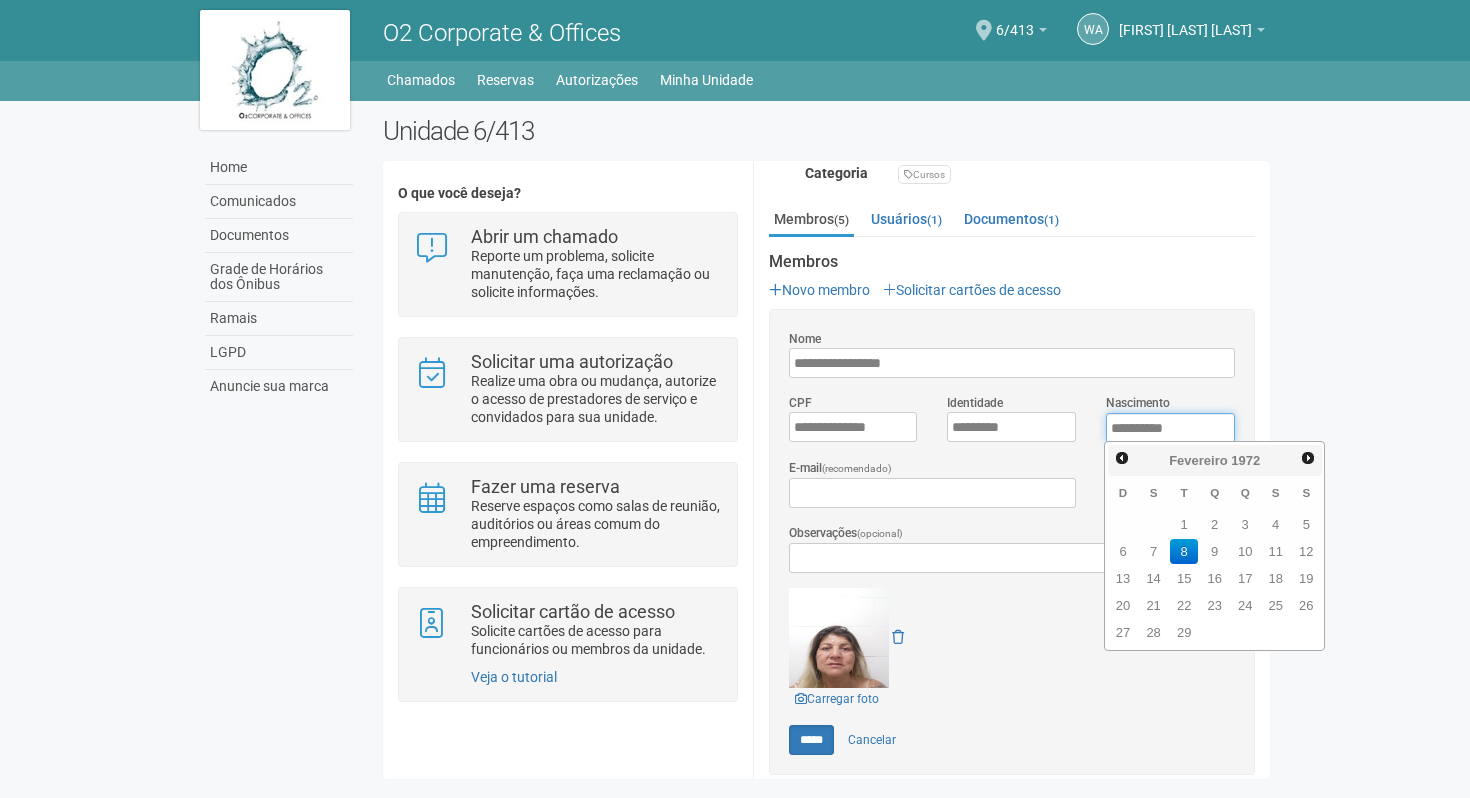 type on "**********" 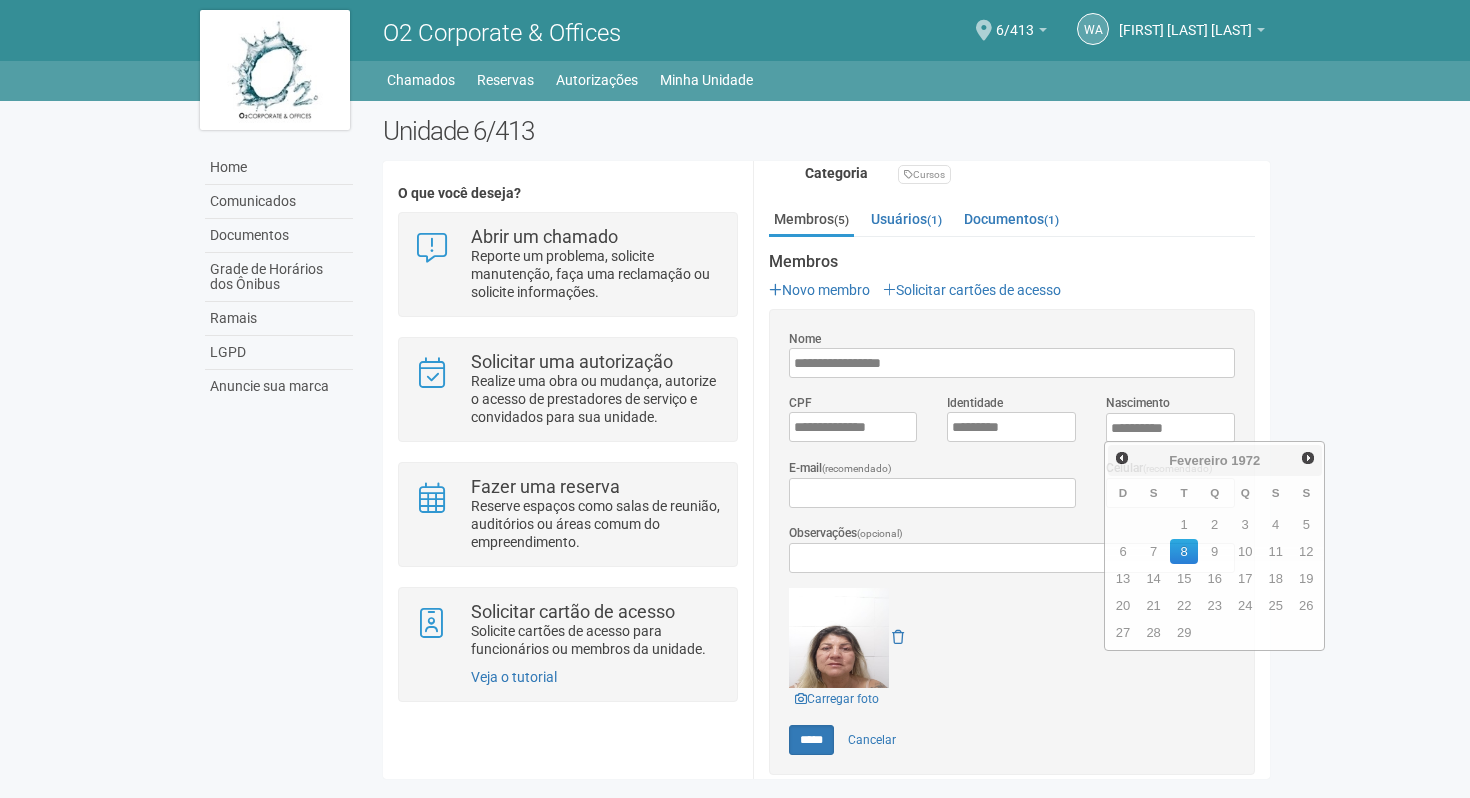 click at bounding box center [1012, 638] 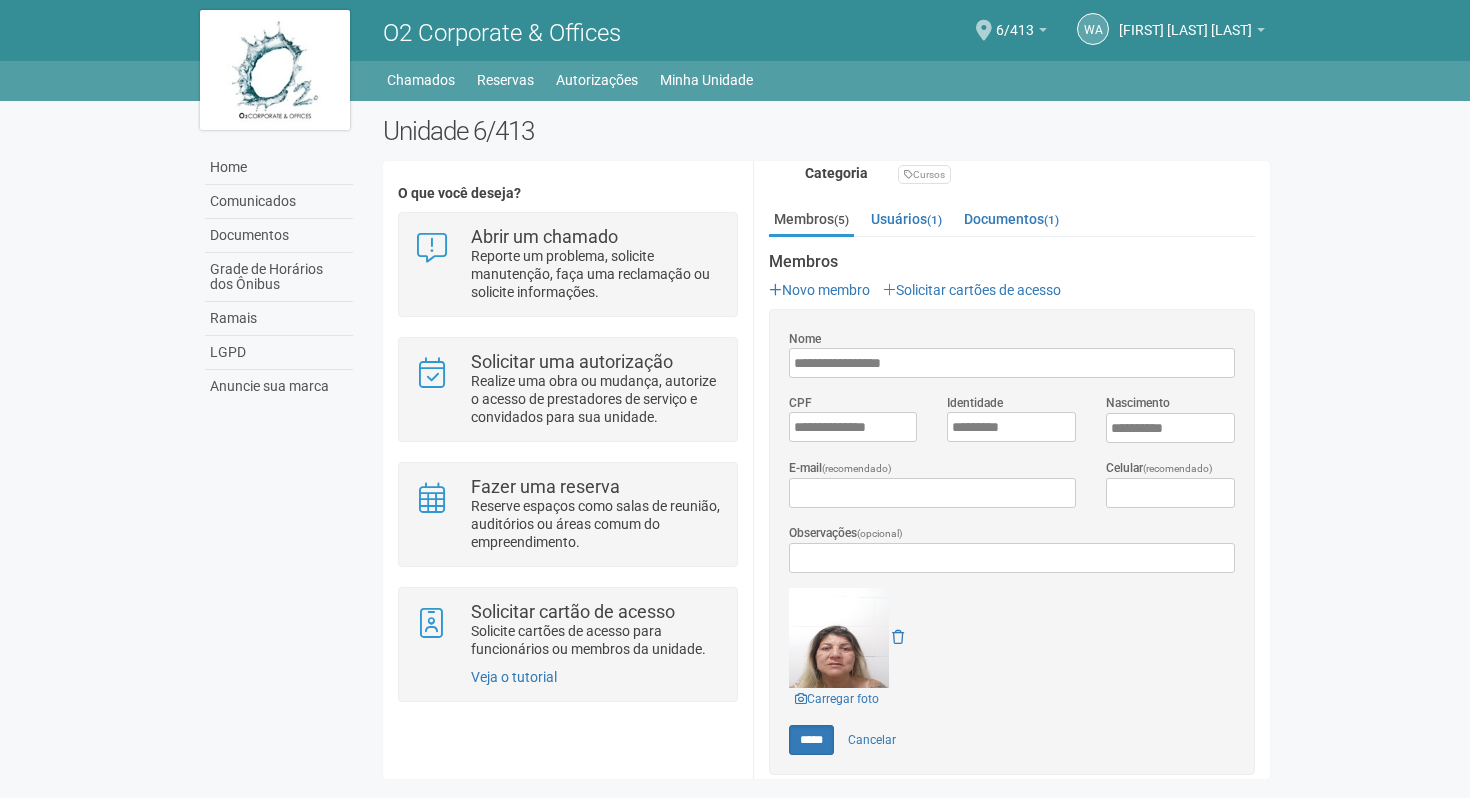 click on "**********" at bounding box center [1012, 542] 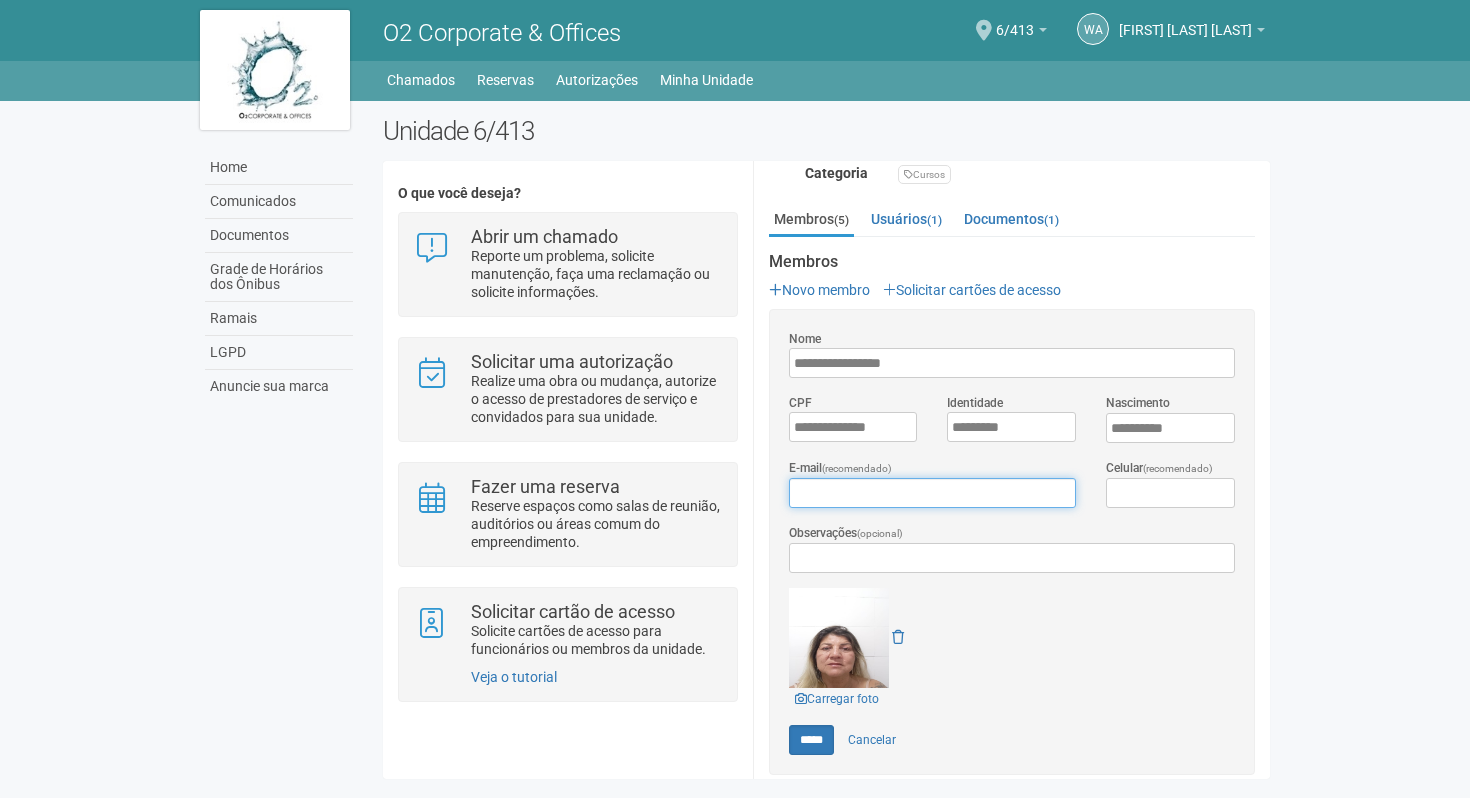 click on "E-mail  (recomendado)" at bounding box center [932, 493] 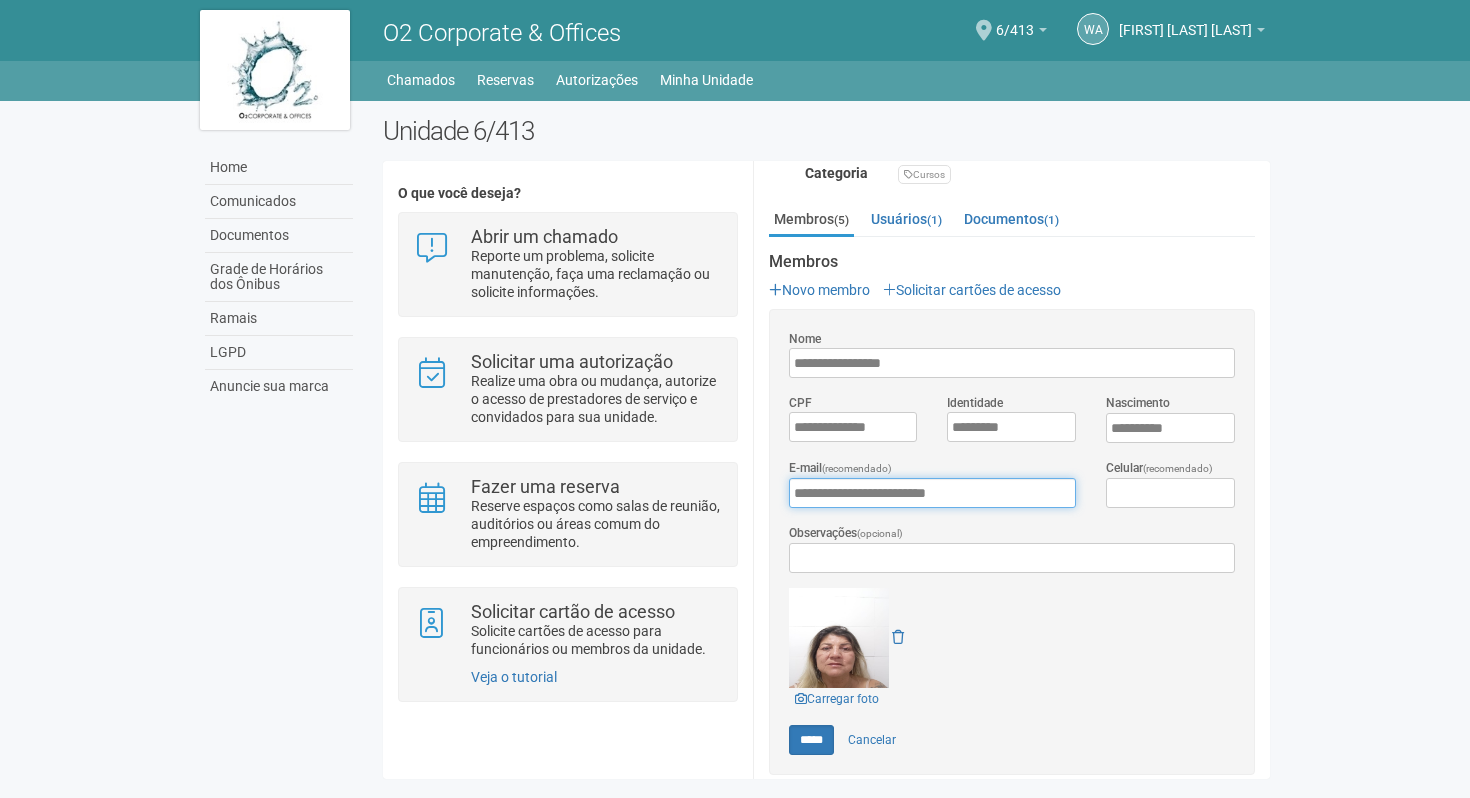 type on "**********" 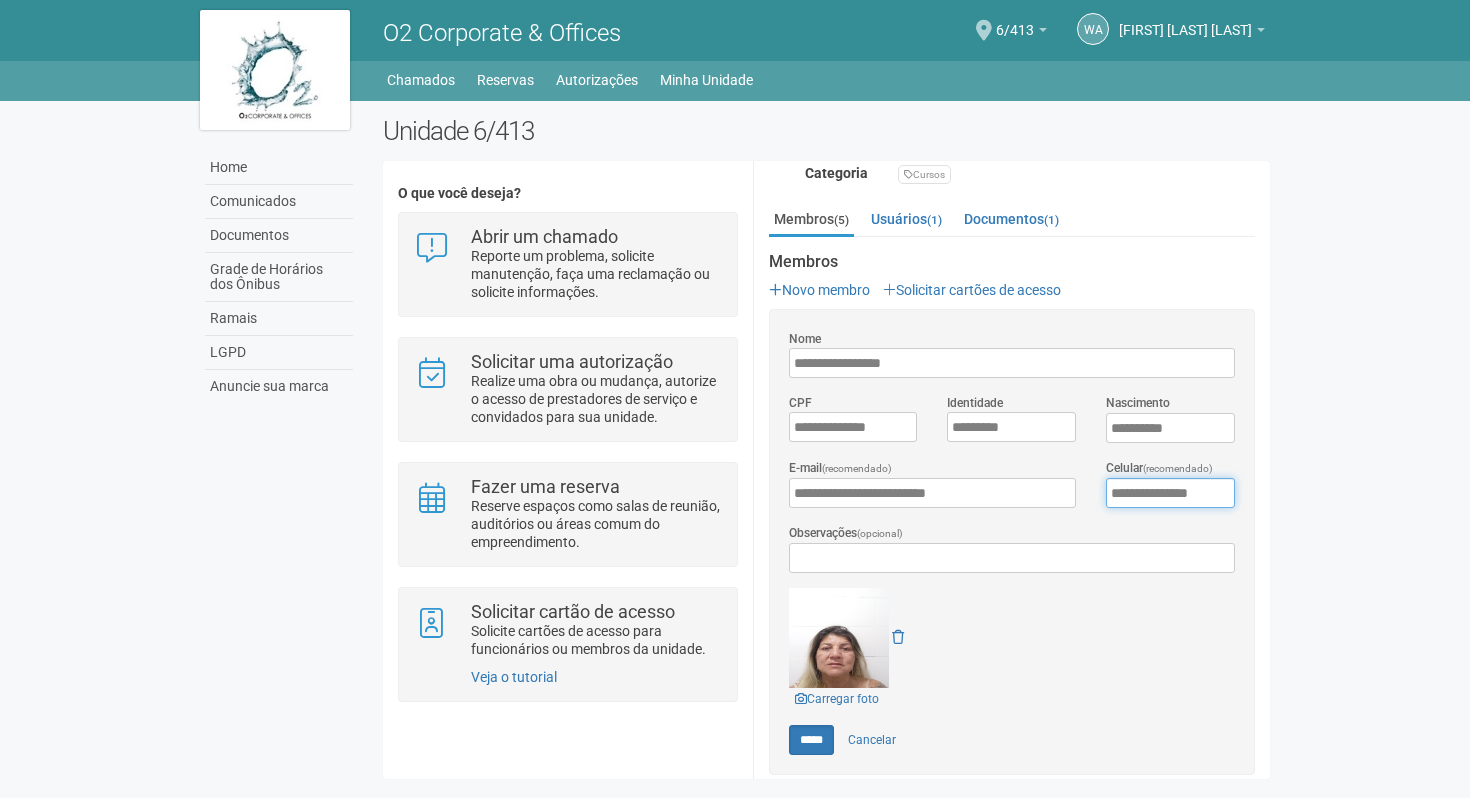 click on "**********" at bounding box center [1170, 493] 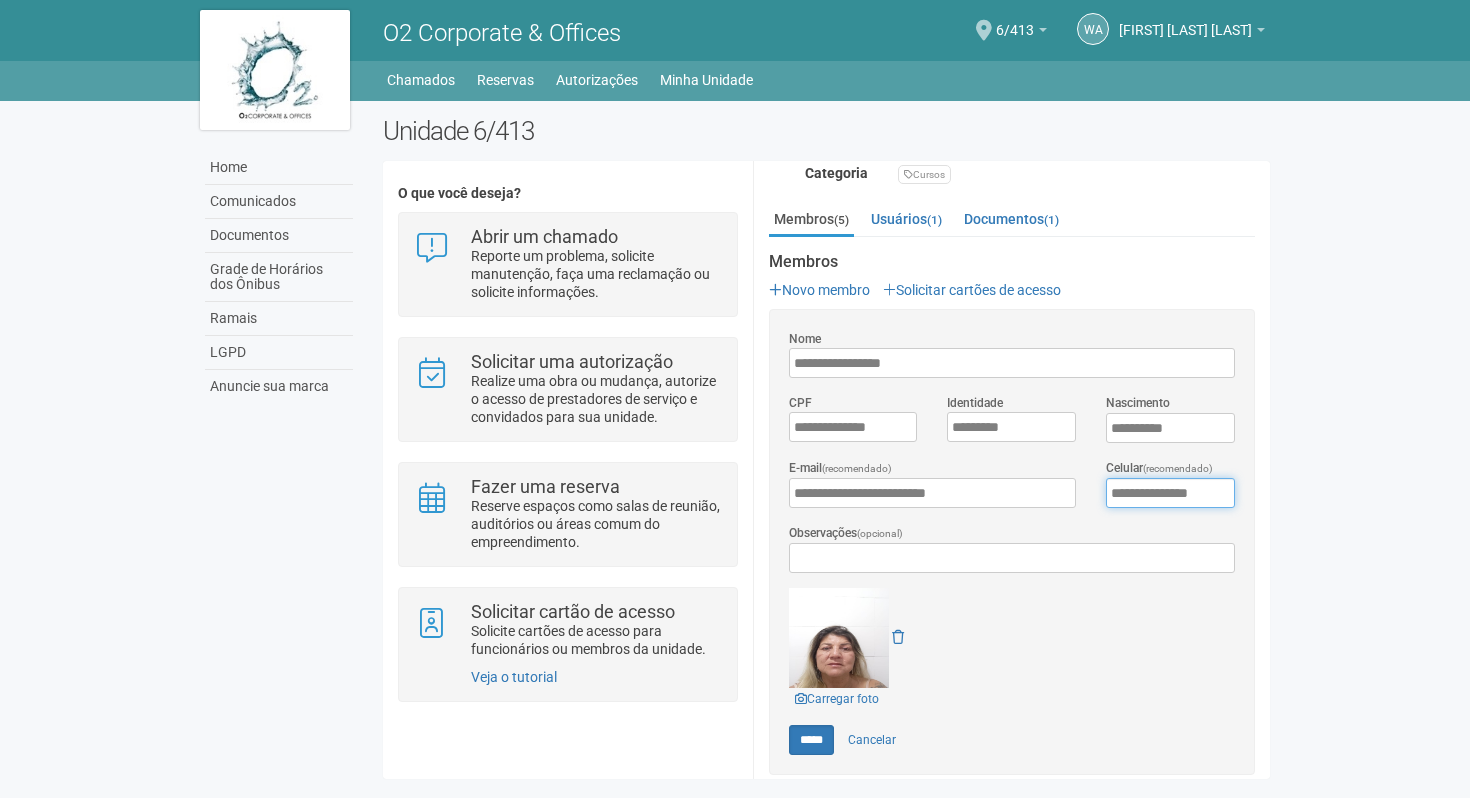 paste on "**********" 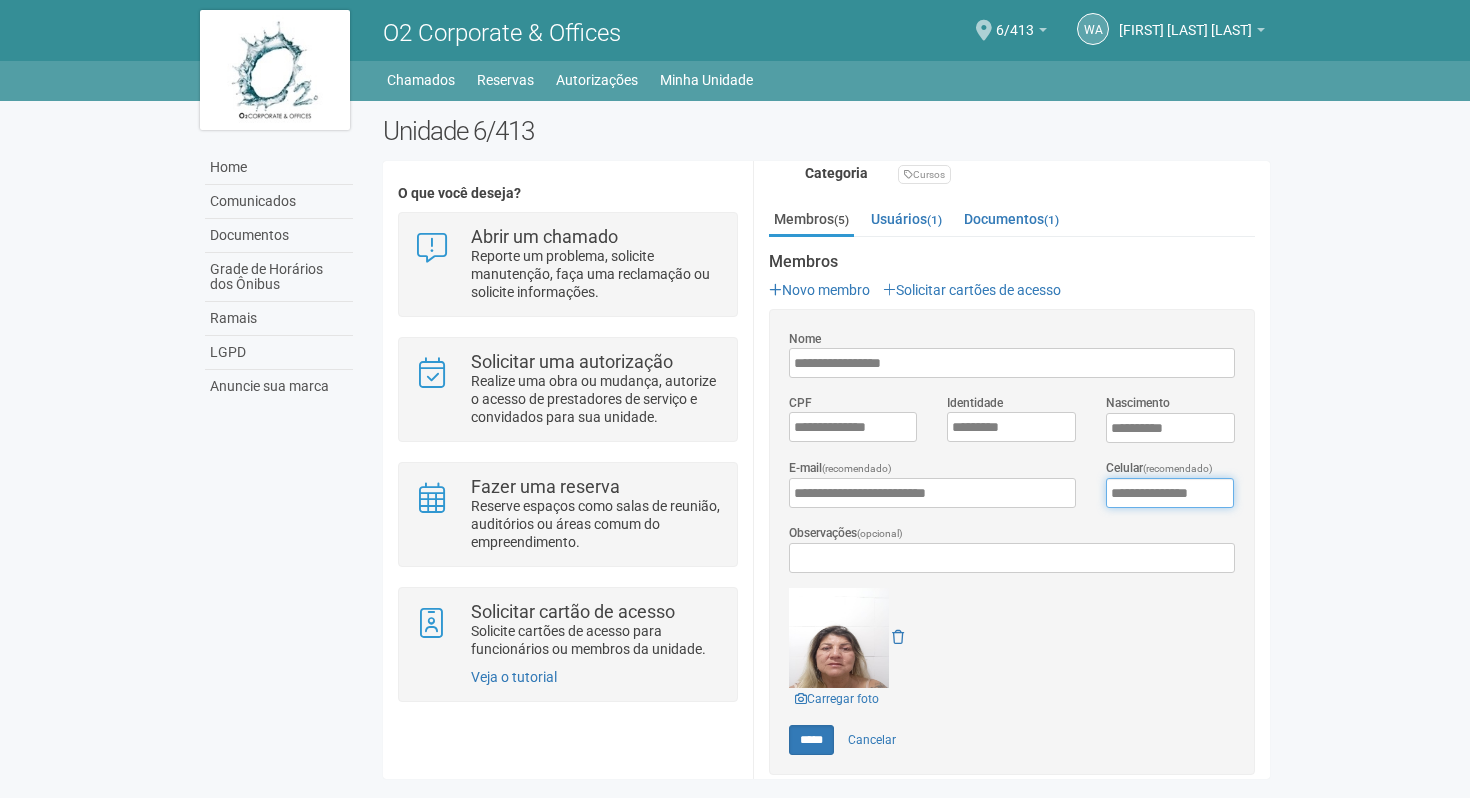 click on "**********" at bounding box center [1170, 493] 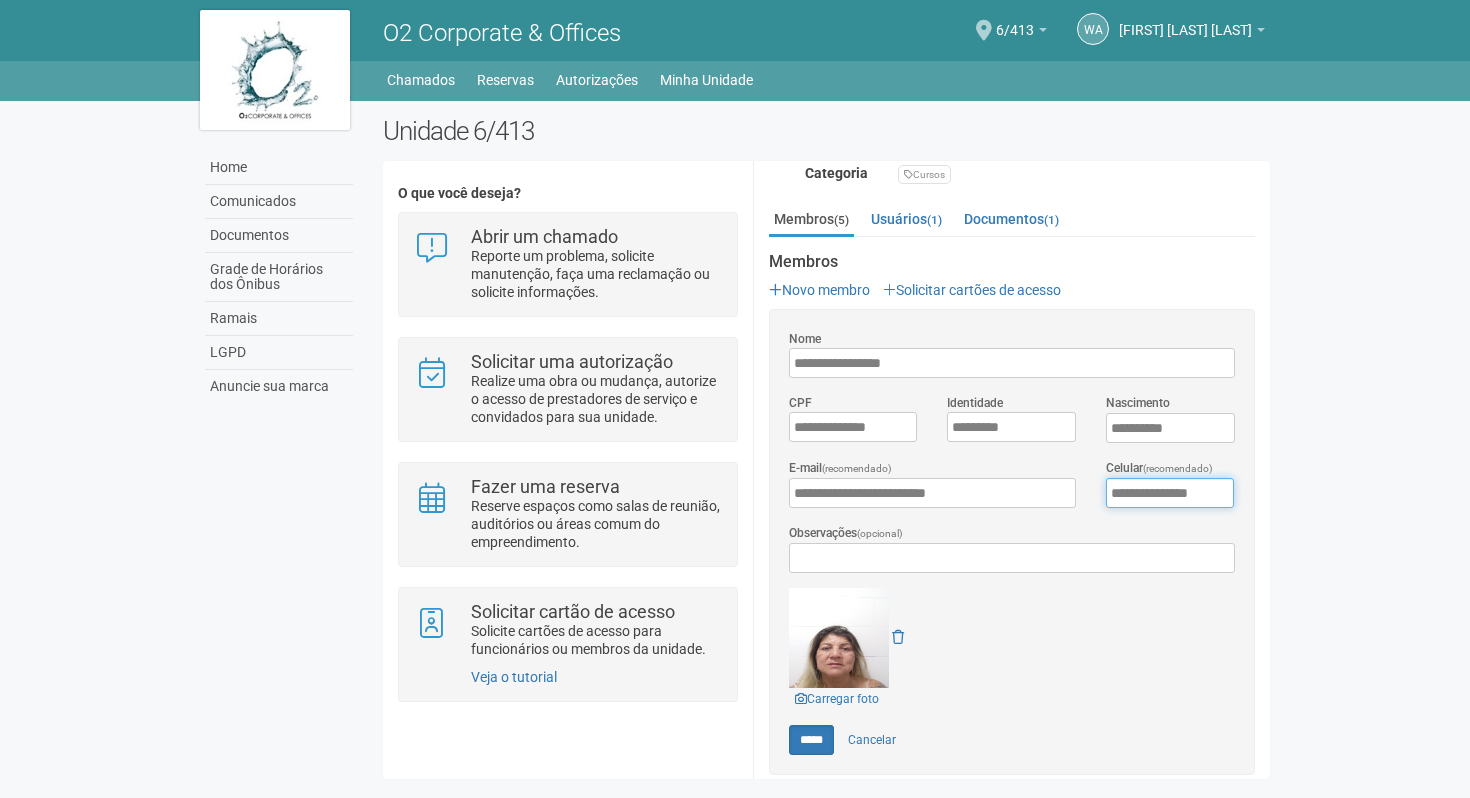 type on "**********" 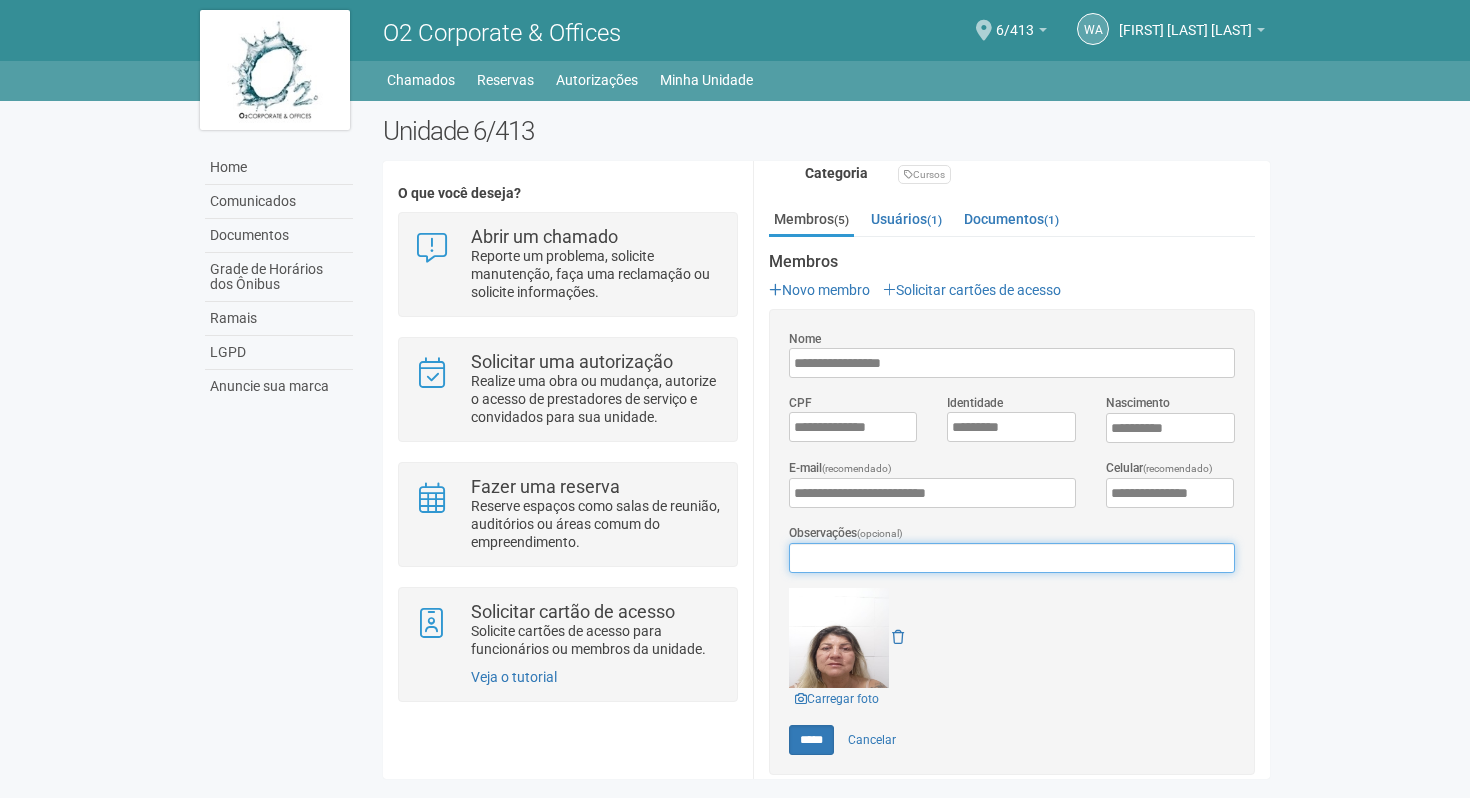 click on "Observações  (opcional)" at bounding box center (1012, 558) 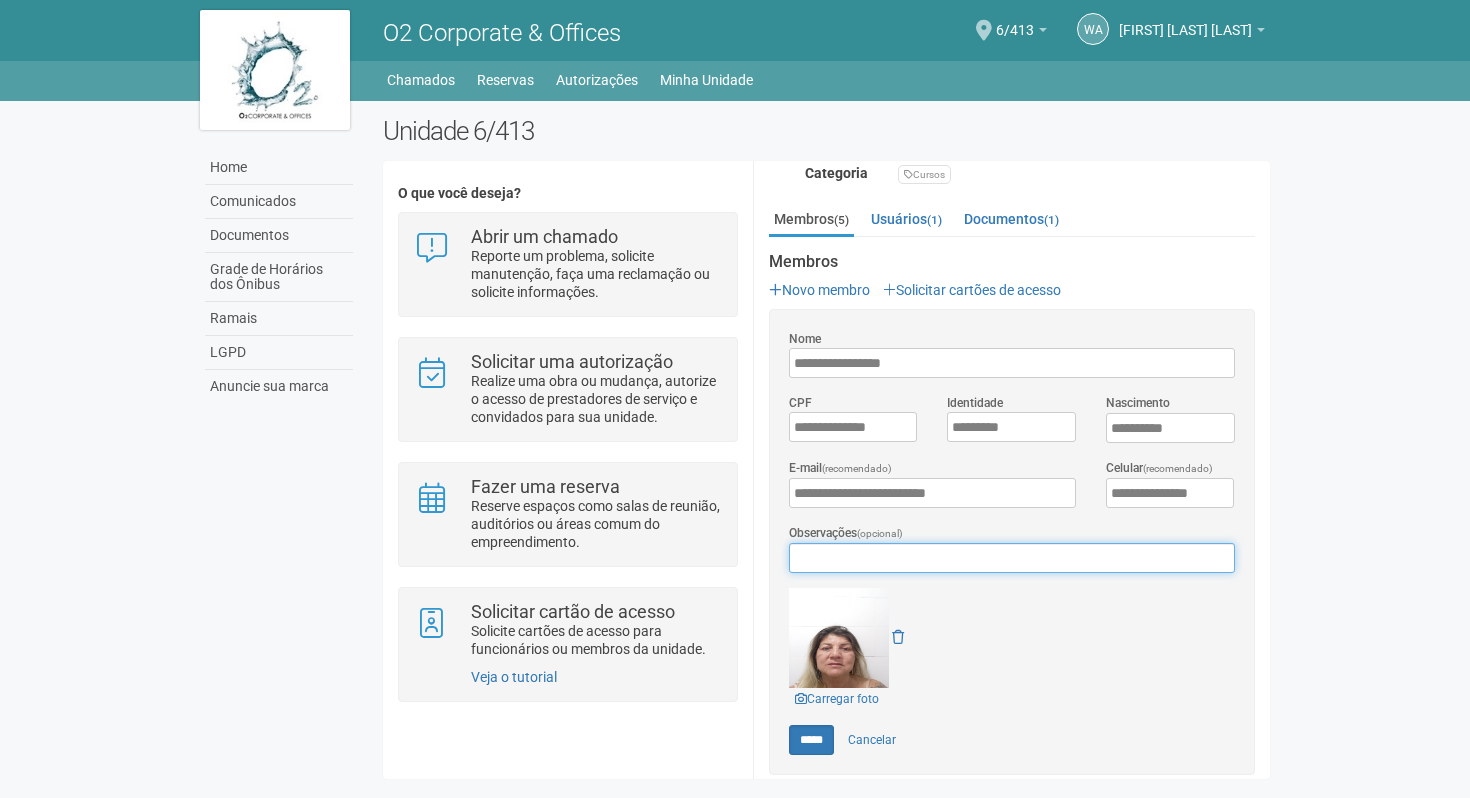 paste on "**********" 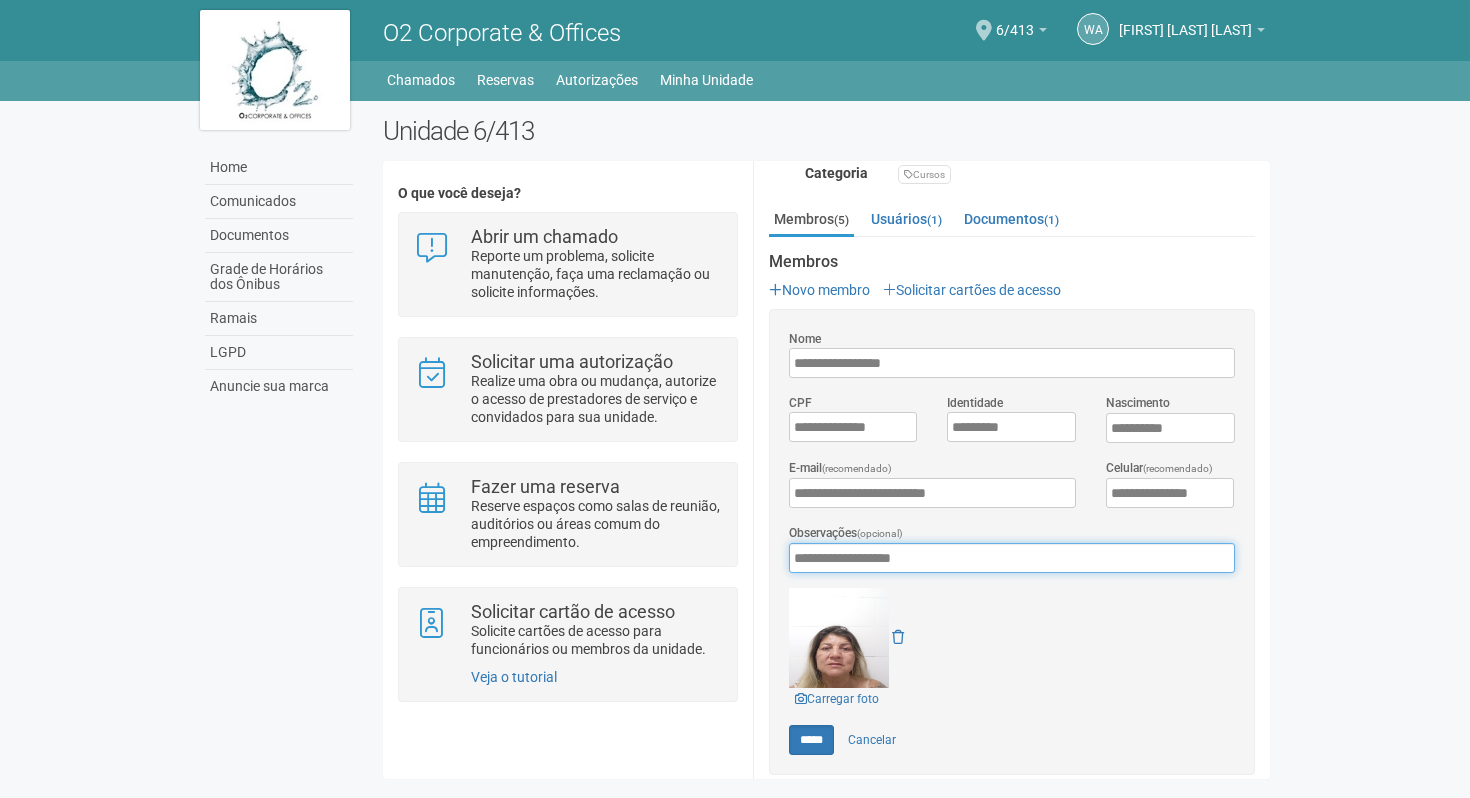 drag, startPoint x: 821, startPoint y: 554, endPoint x: 991, endPoint y: 554, distance: 170 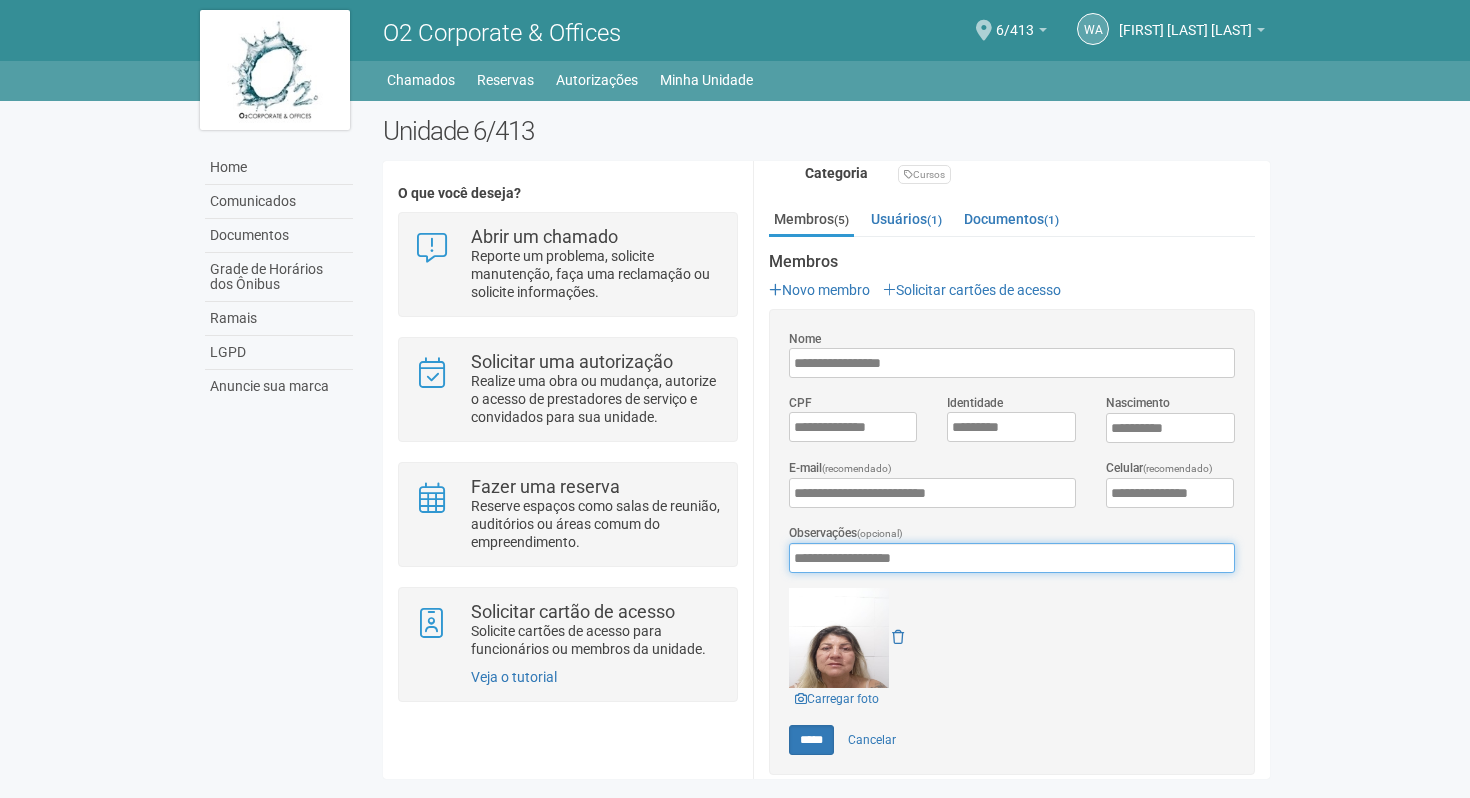 click on "**********" at bounding box center (1012, 558) 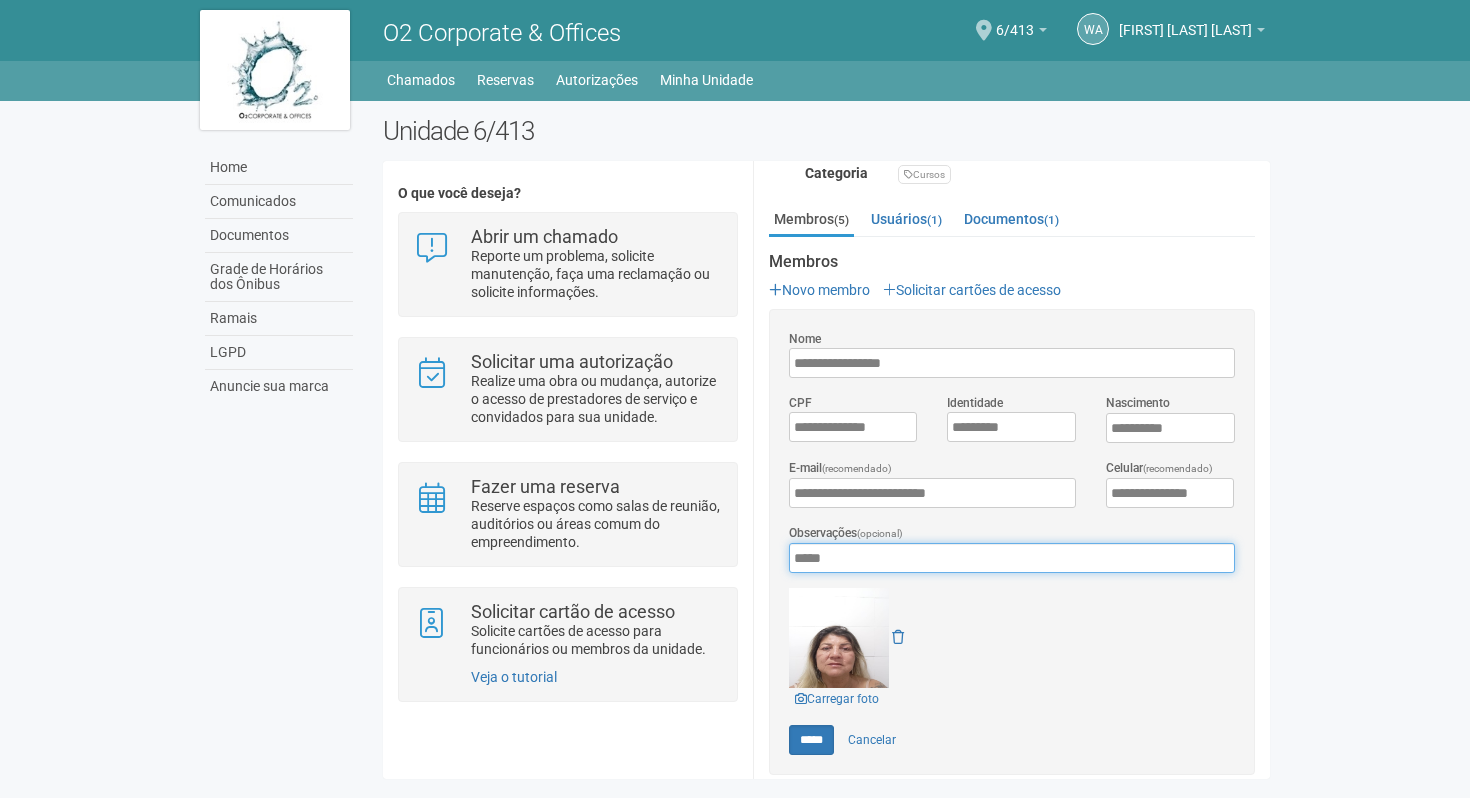 type on "****" 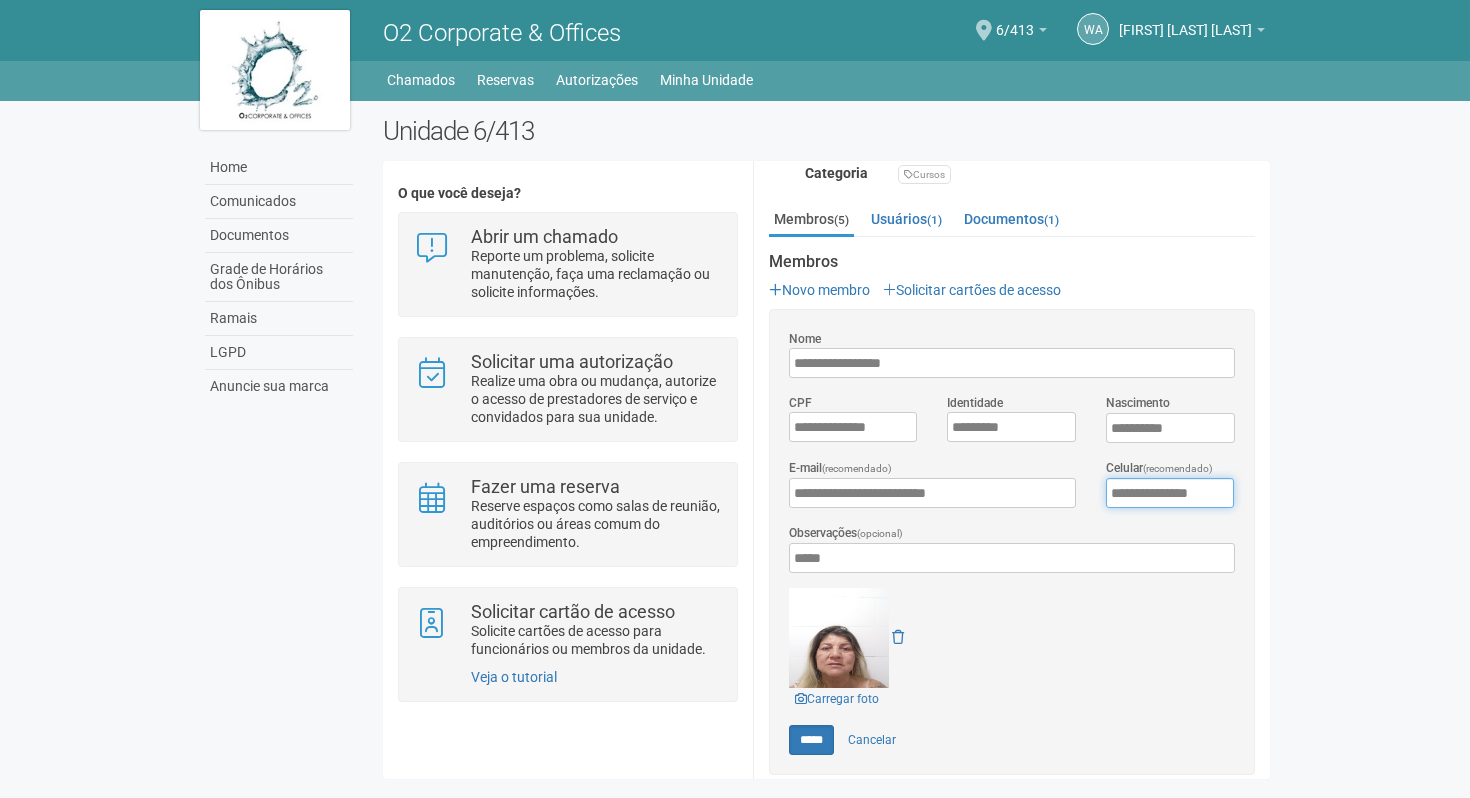 click on "**********" at bounding box center (1170, 493) 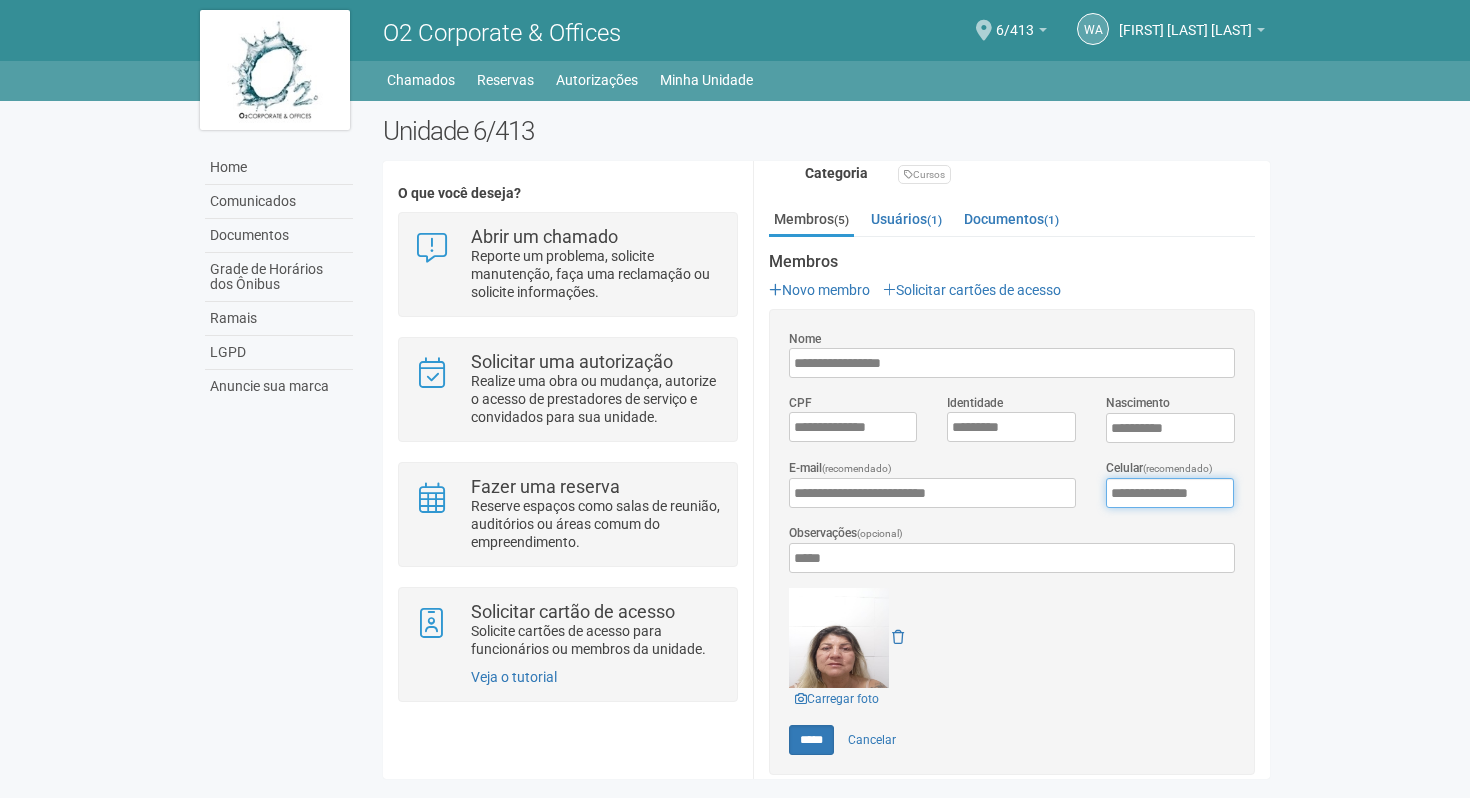 type on "**********" 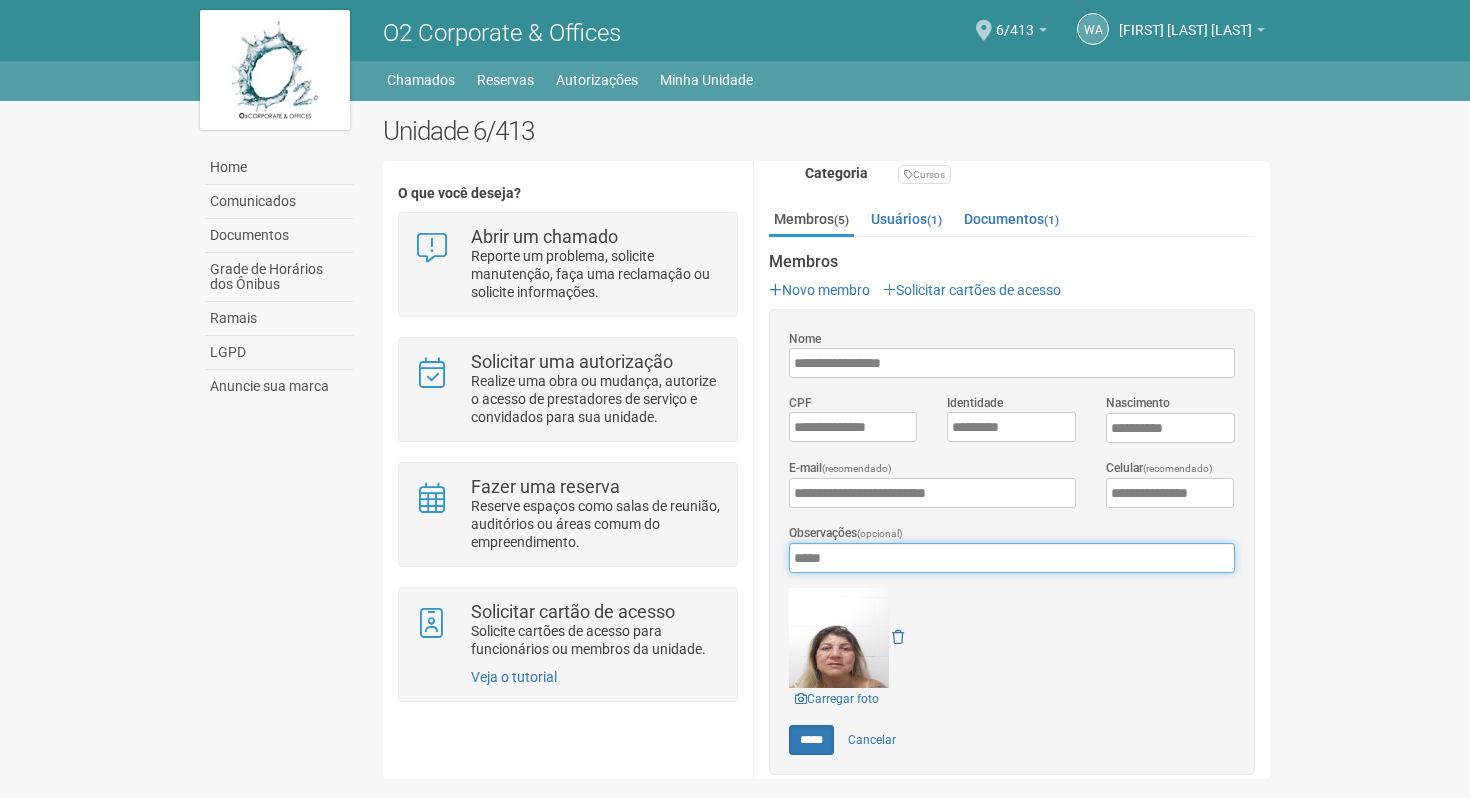 click on "****" at bounding box center (1012, 558) 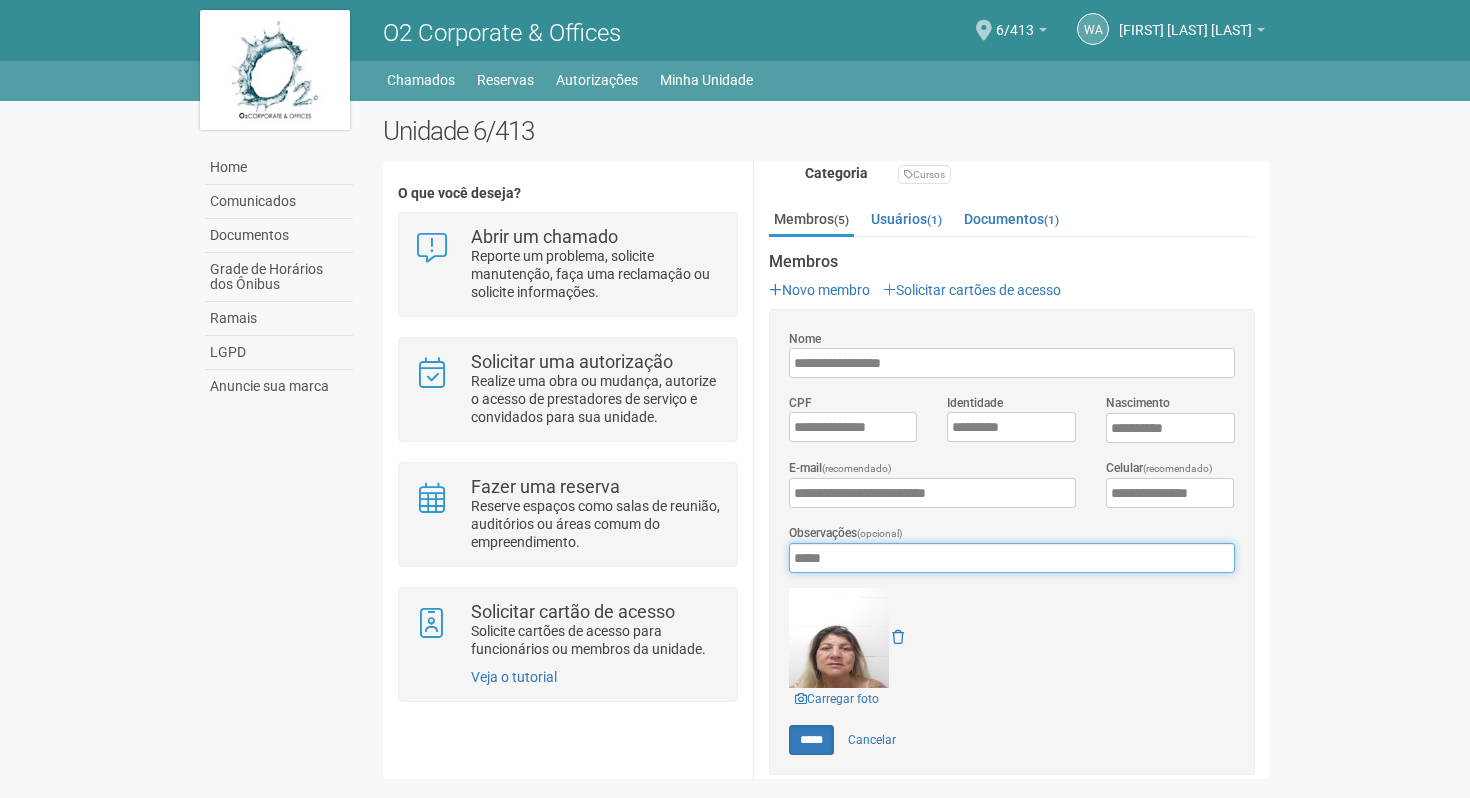 click on "****" at bounding box center (1012, 558) 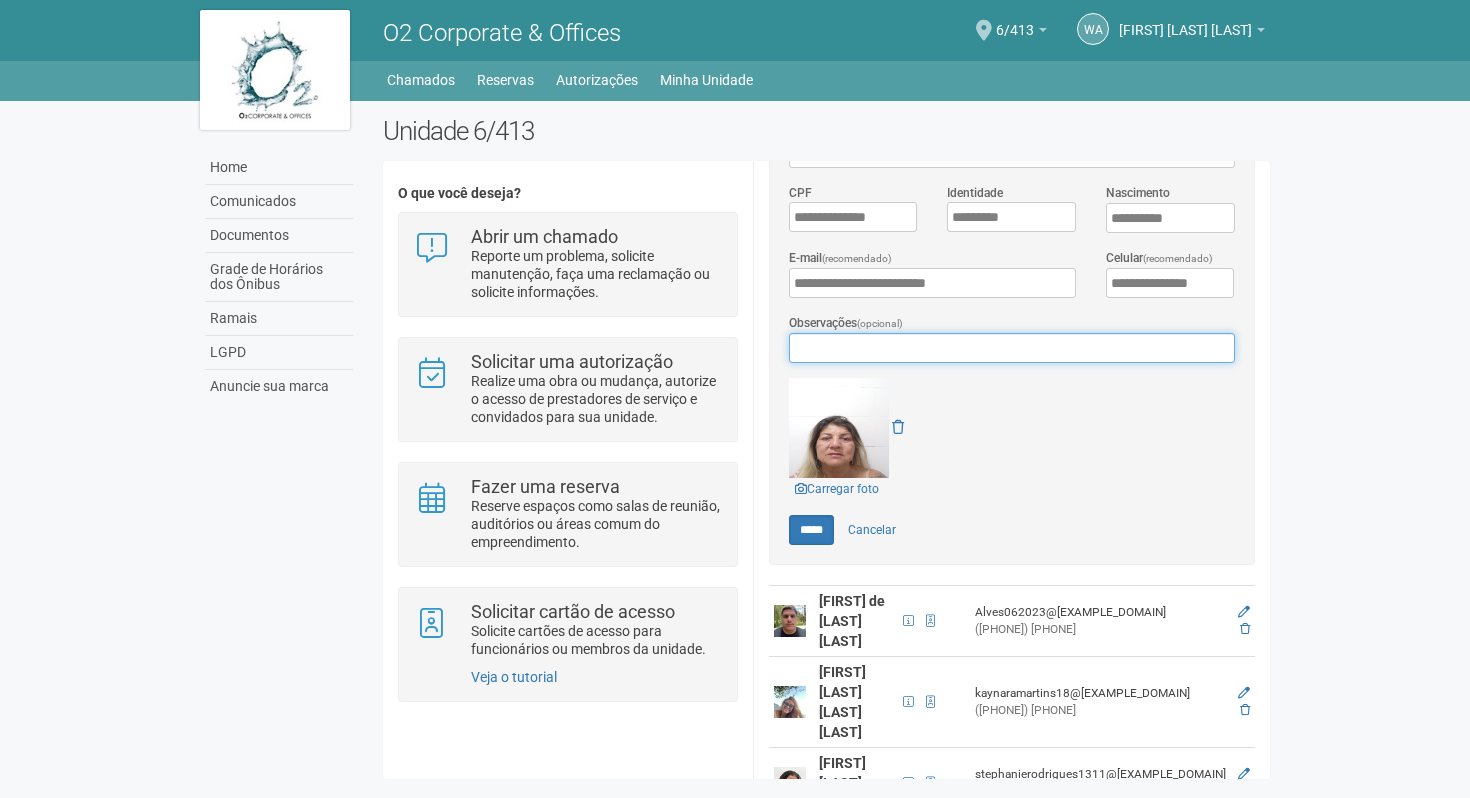 scroll, scrollTop: 638, scrollLeft: 0, axis: vertical 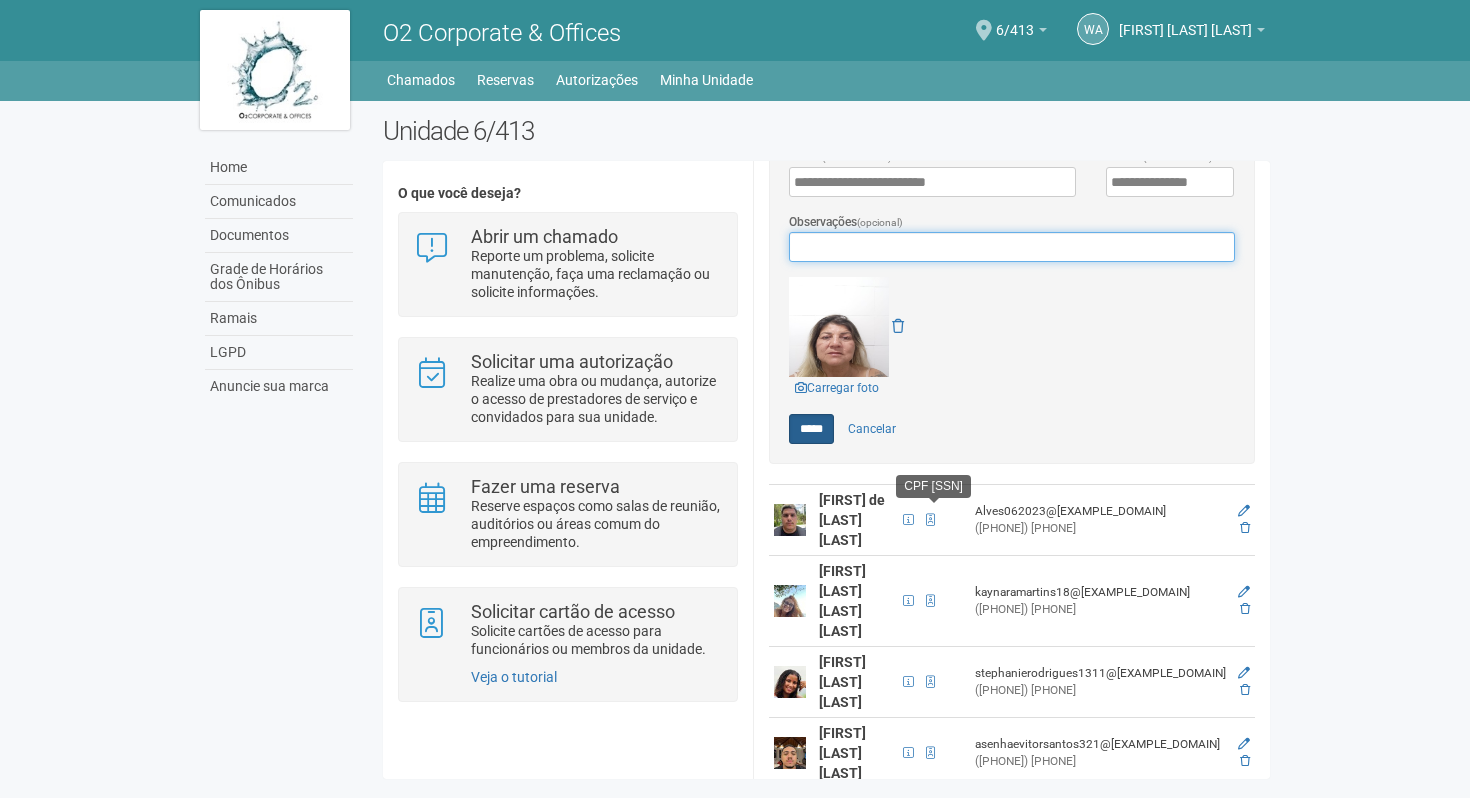 type 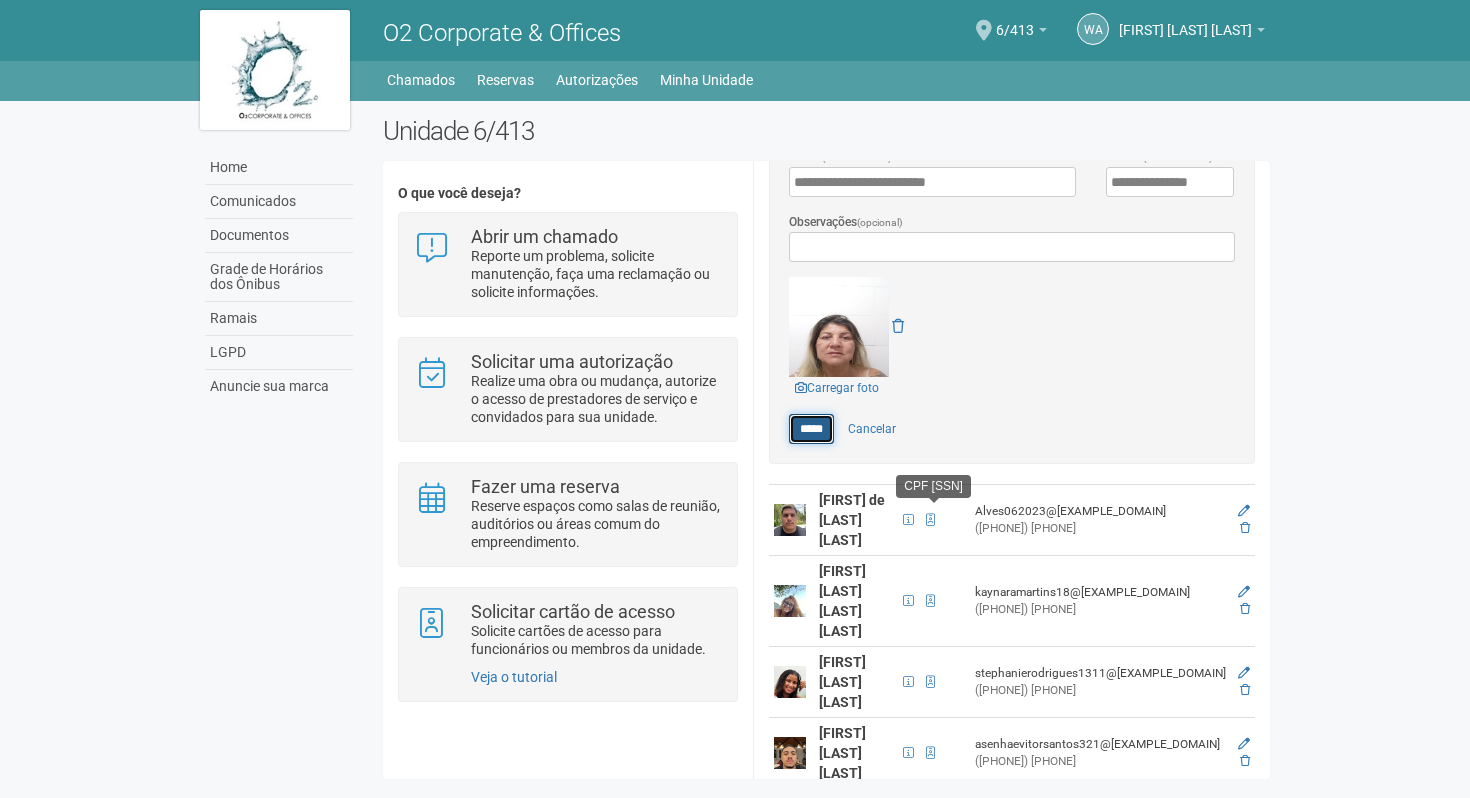 click on "*****" at bounding box center (811, 429) 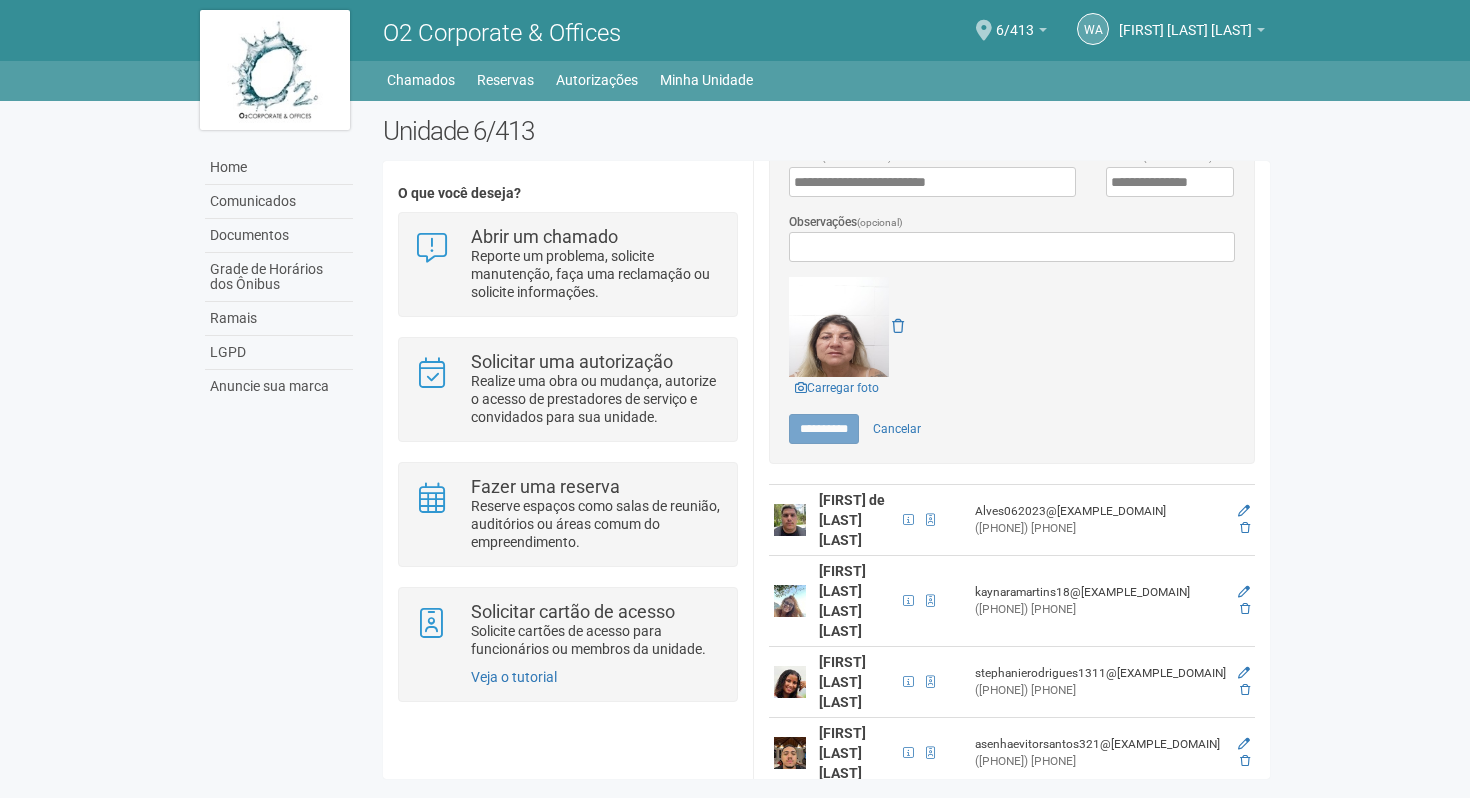 type on "*****" 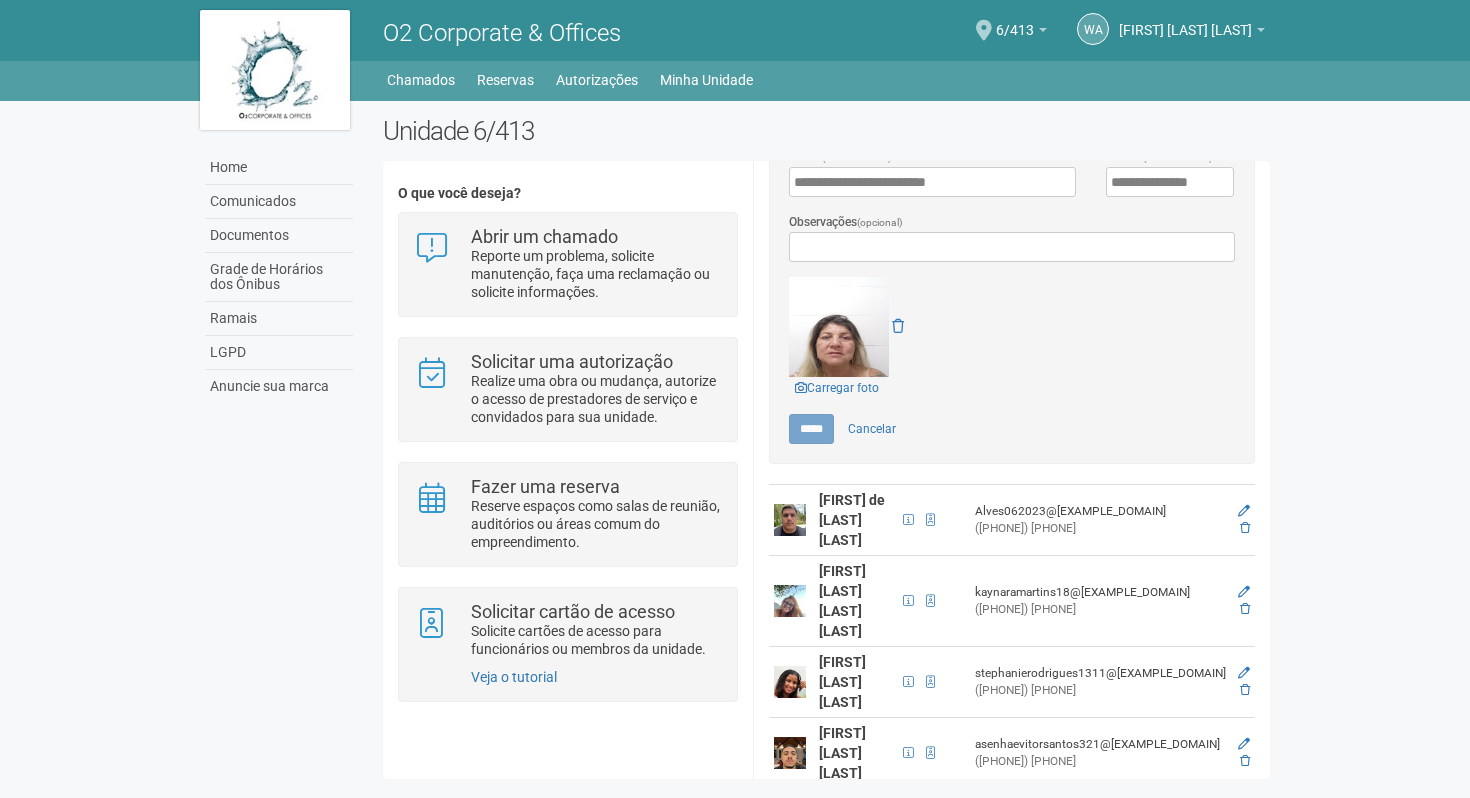 scroll, scrollTop: 0, scrollLeft: 0, axis: both 